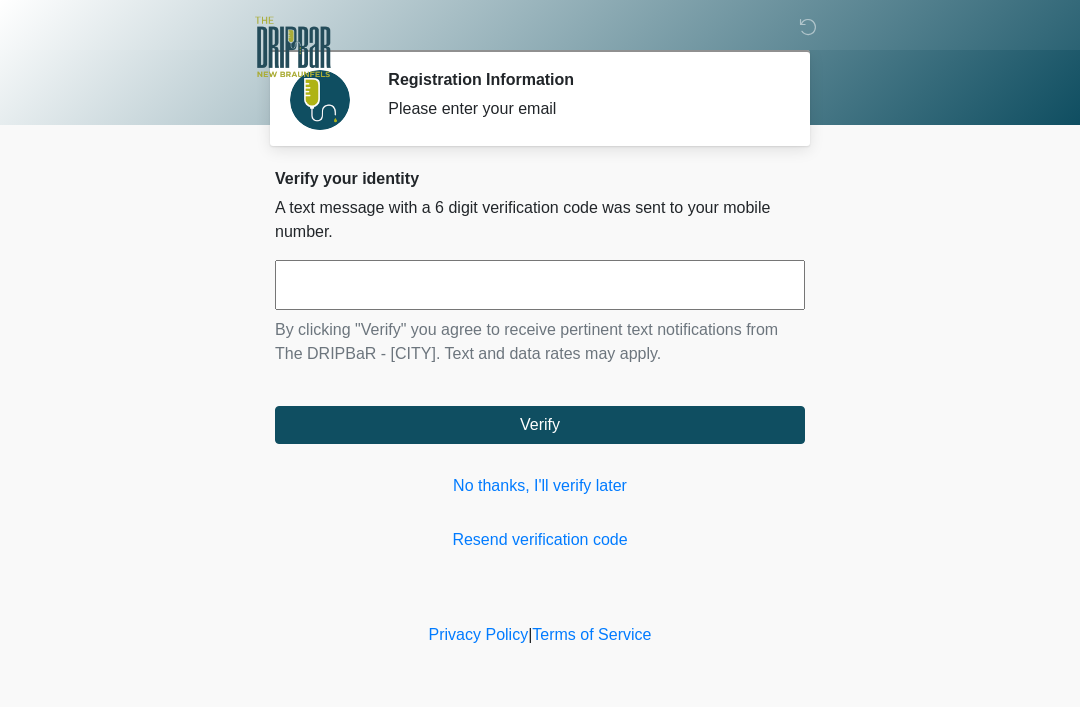 scroll, scrollTop: 0, scrollLeft: 0, axis: both 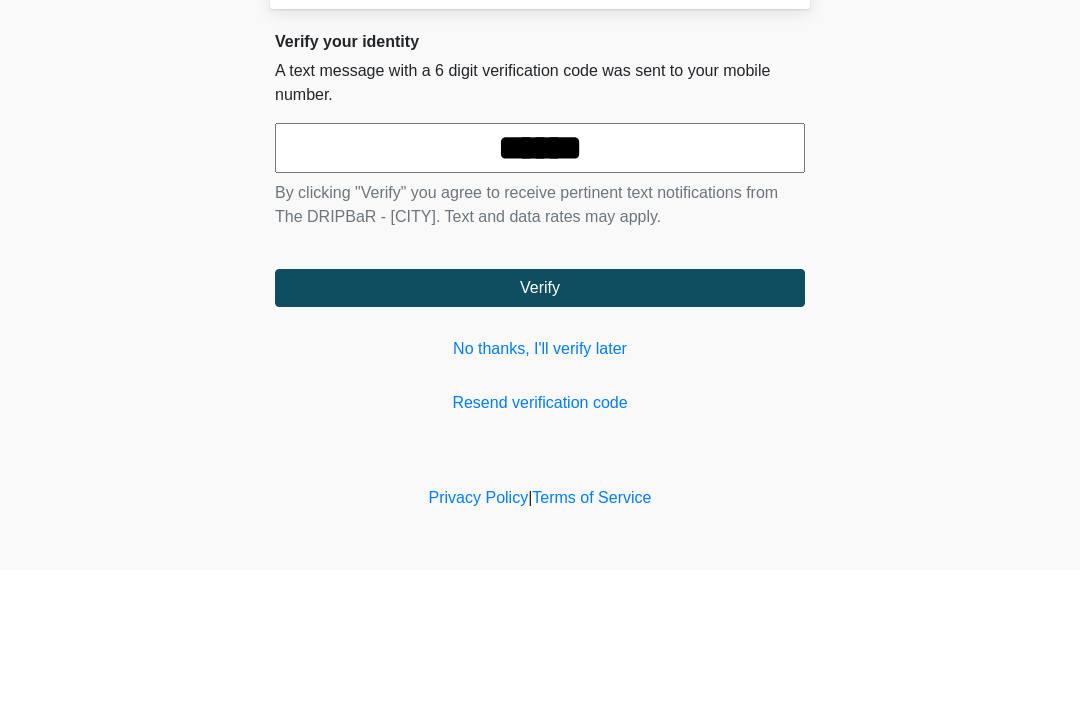 type on "******" 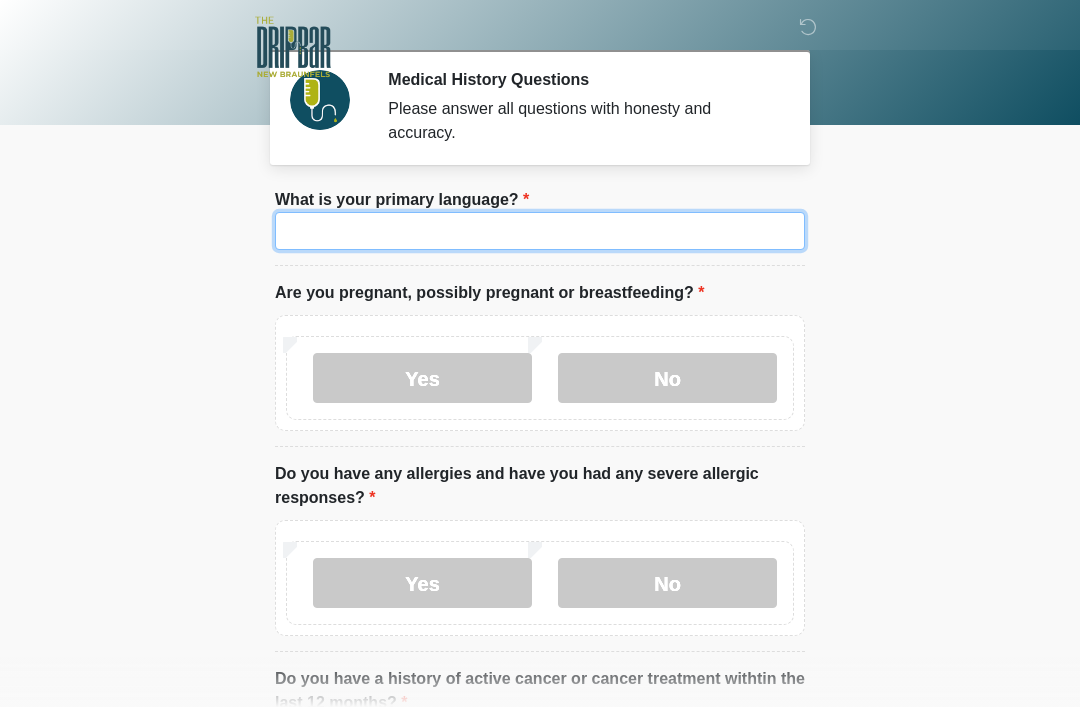click on "What is your primary language?" at bounding box center (540, 231) 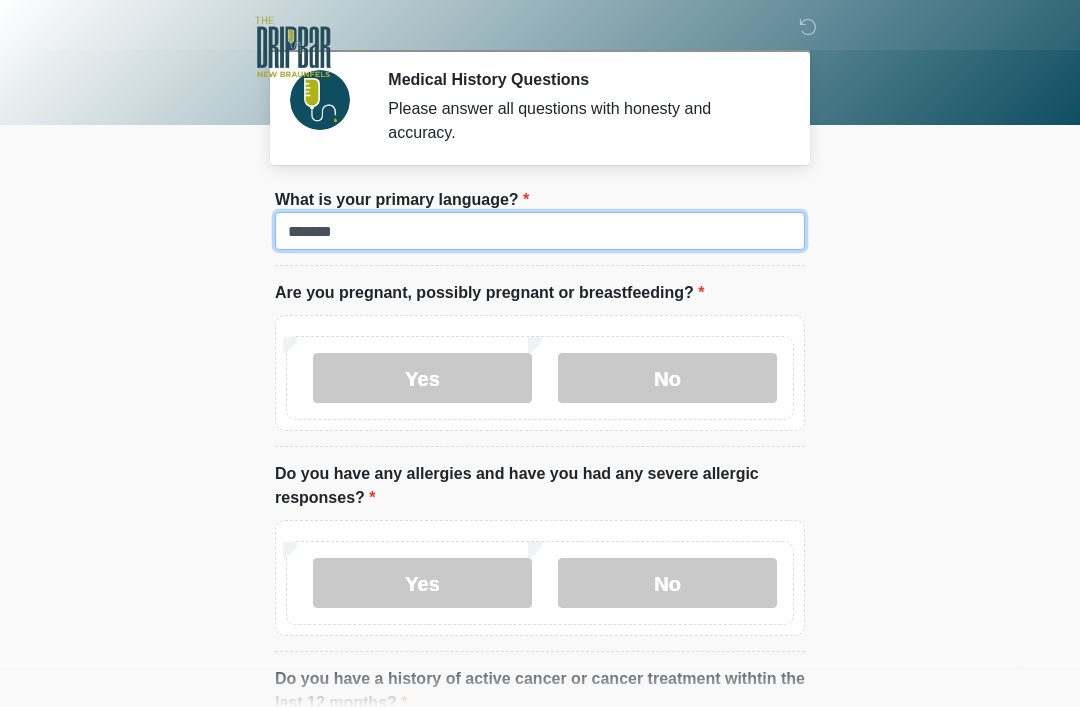 type on "*******" 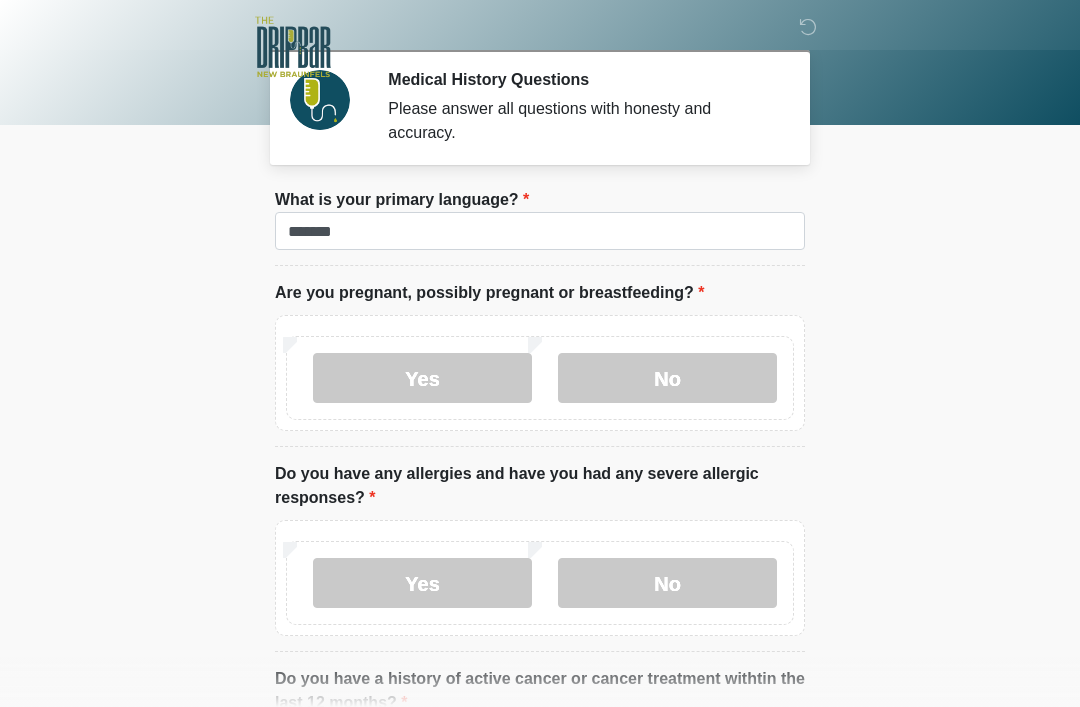 click on "‎ ‎
Medical History Questions
Please answer all questions with honesty and accuracy.
Please connect to Wi-Fi now   Provide us with your contact info  Answer some questions about your medical history  Complete a video call with one of our providers
This is the beginning of your  virtual Good Faith Exam .  ﻿﻿﻿﻿﻿﻿﻿﻿ This step is necessary to provide official medical clearance and documentation for your upcoming treatment(s).   ﻿﻿﻿﻿﻿﻿To begin, ﻿﻿﻿﻿﻿﻿ press the continue button below and answer all questions with honesty.
Continue
Please be sure your device is connected to a Wi-Fi Network for quicker service.  .
Continue" at bounding box center [540, 353] 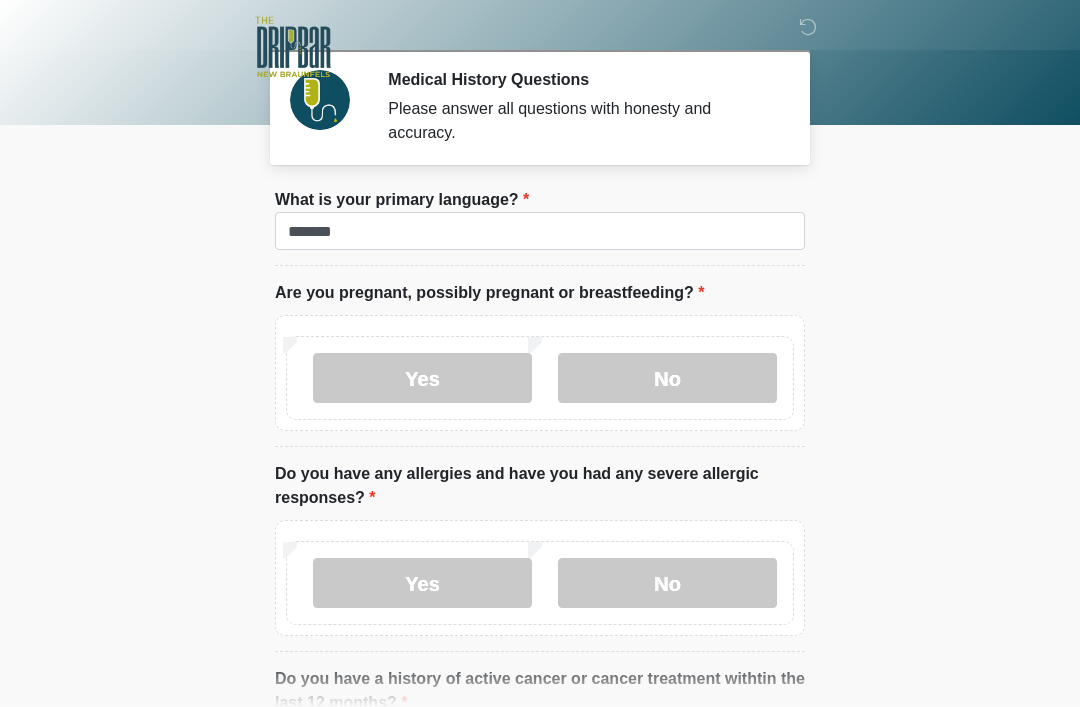 click on "No" at bounding box center [667, 378] 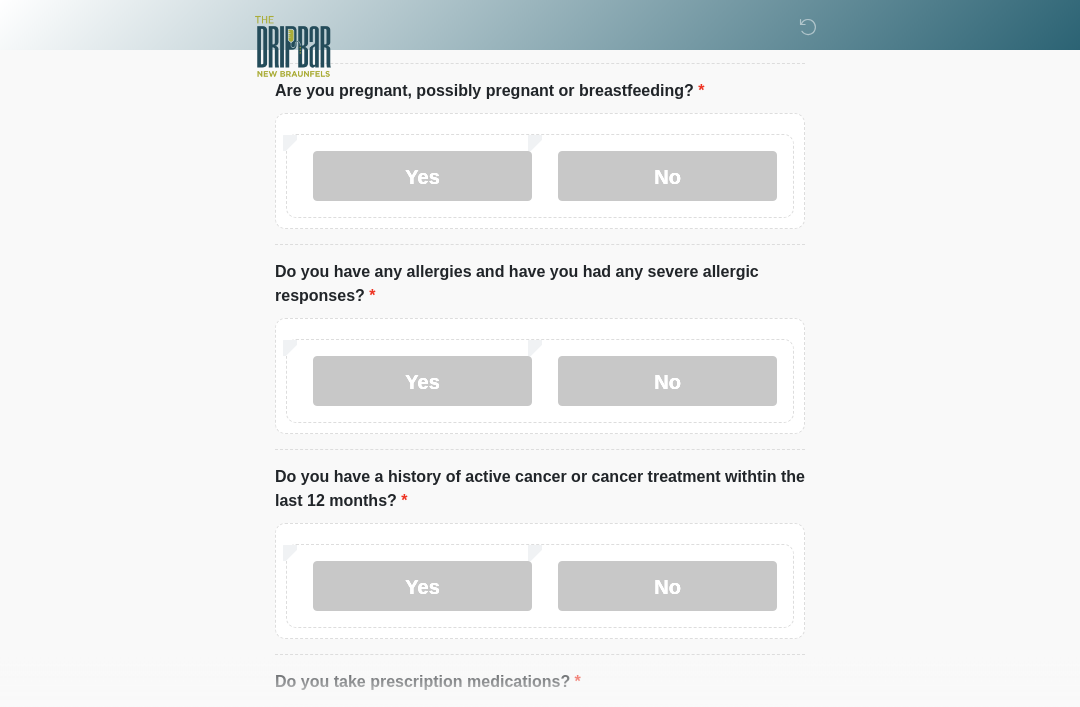 scroll, scrollTop: 201, scrollLeft: 0, axis: vertical 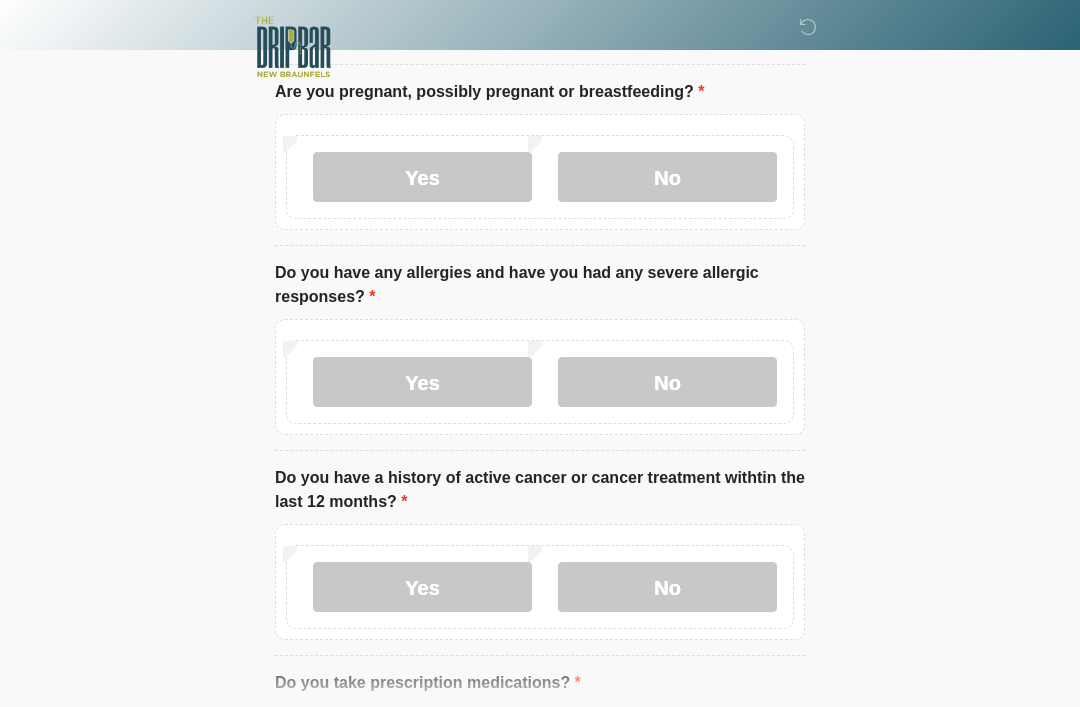 click on "No" at bounding box center [667, 382] 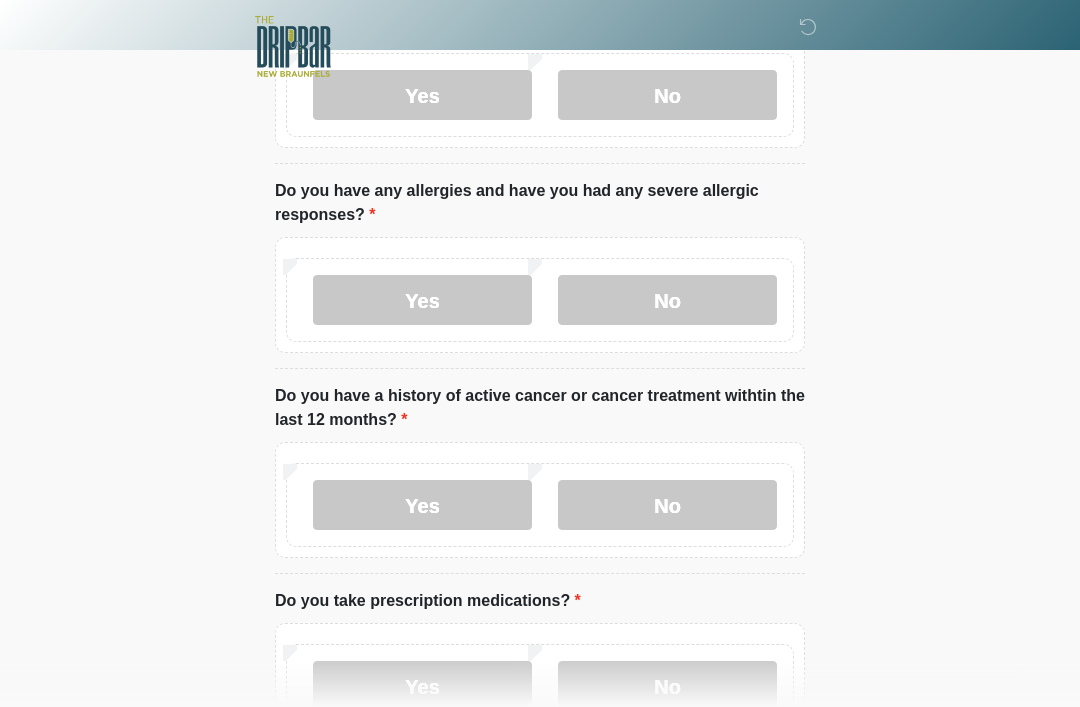 scroll, scrollTop: 304, scrollLeft: 0, axis: vertical 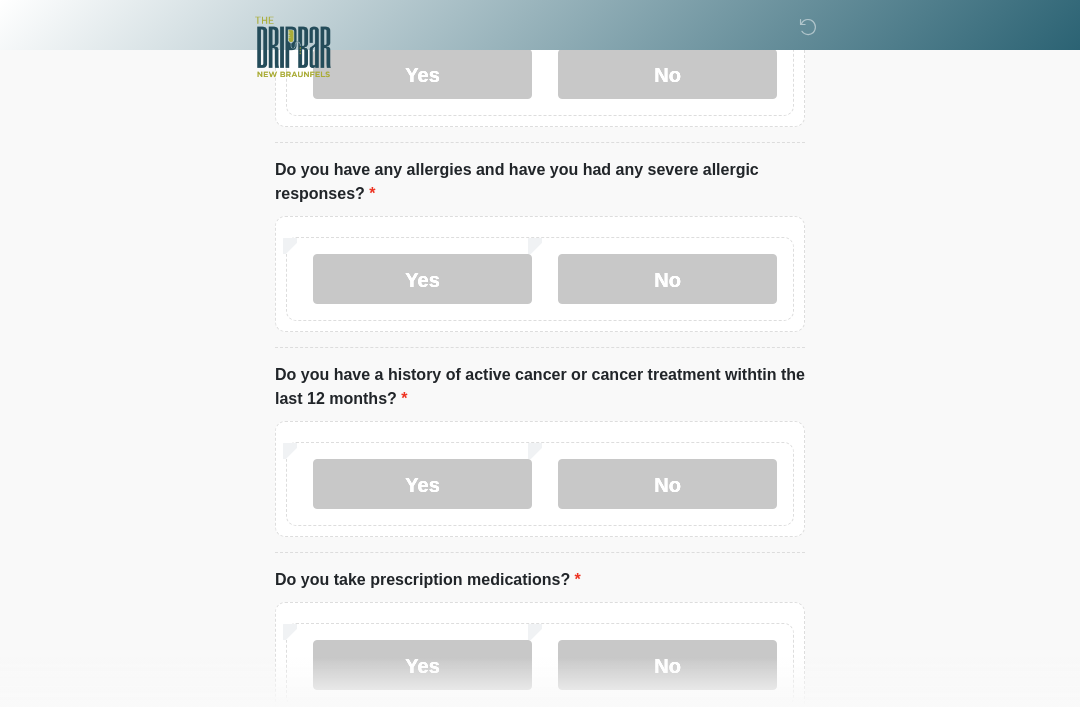 click on "No" at bounding box center [667, 484] 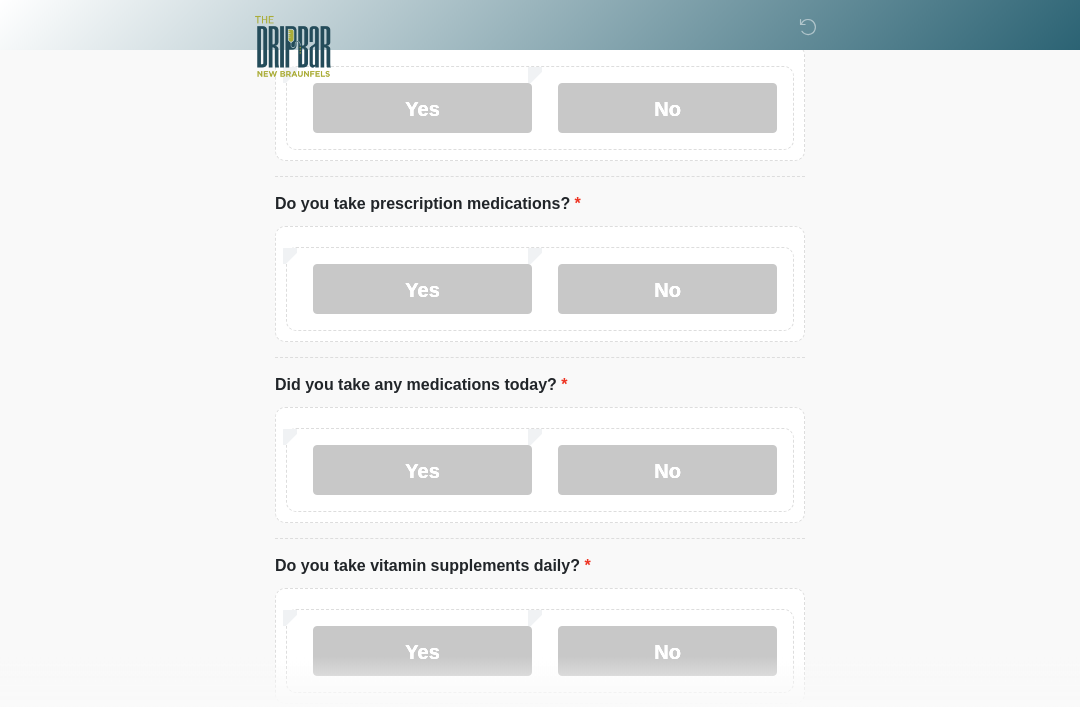 scroll, scrollTop: 681, scrollLeft: 0, axis: vertical 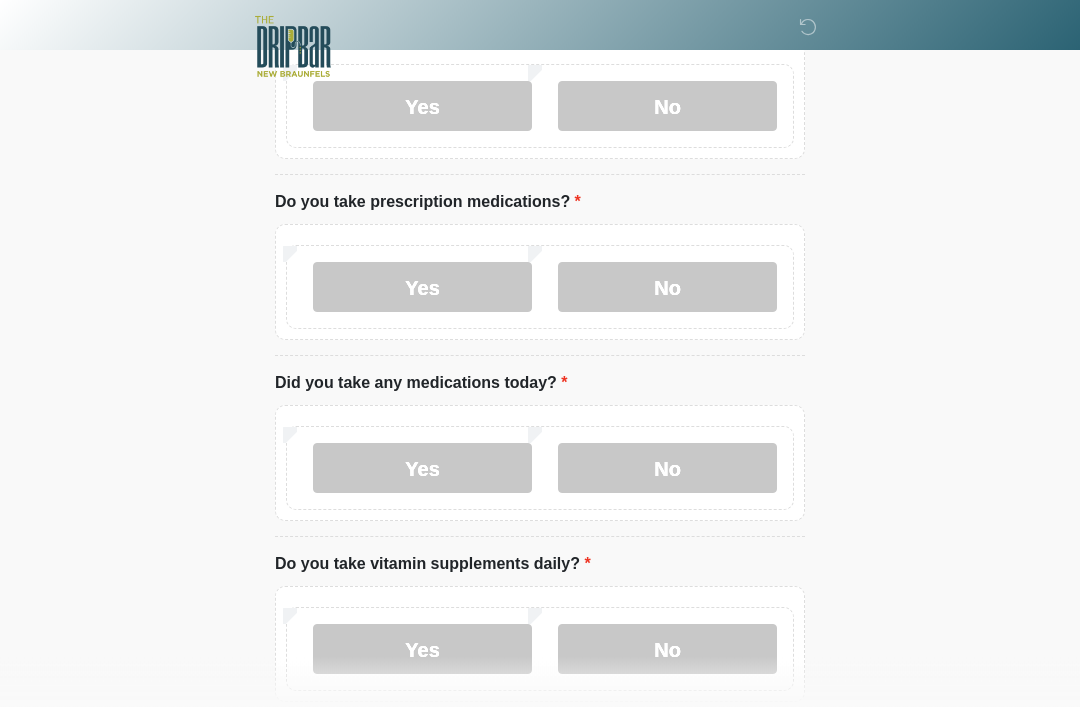 click on "Yes" at bounding box center (422, 288) 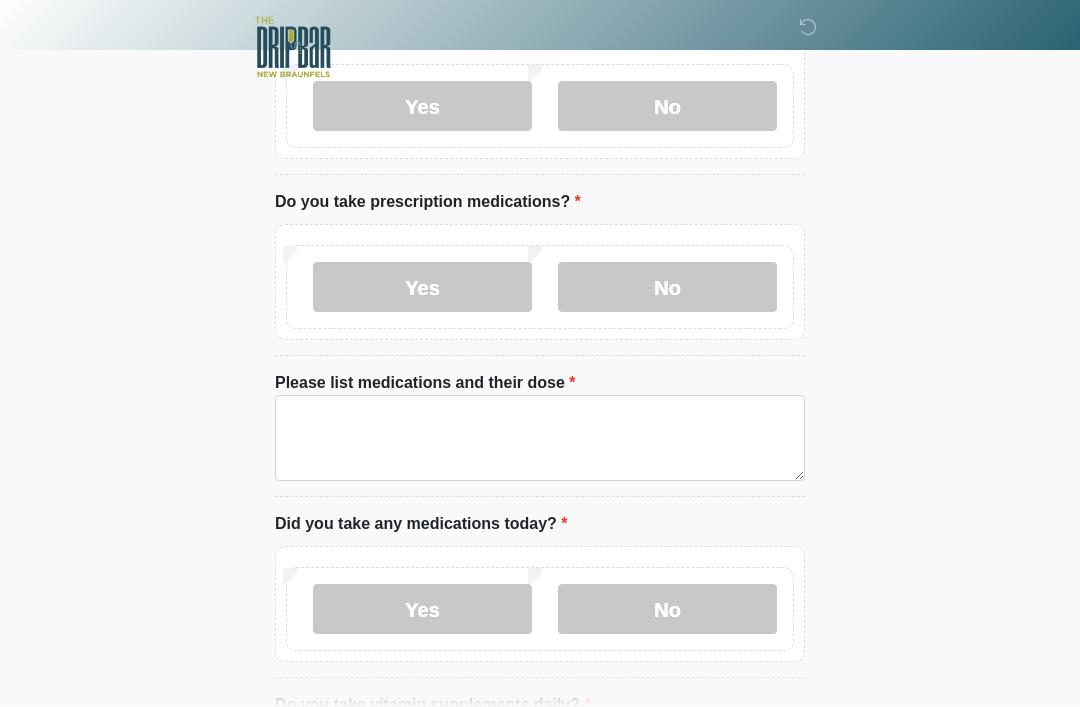 click on "No" at bounding box center [667, 287] 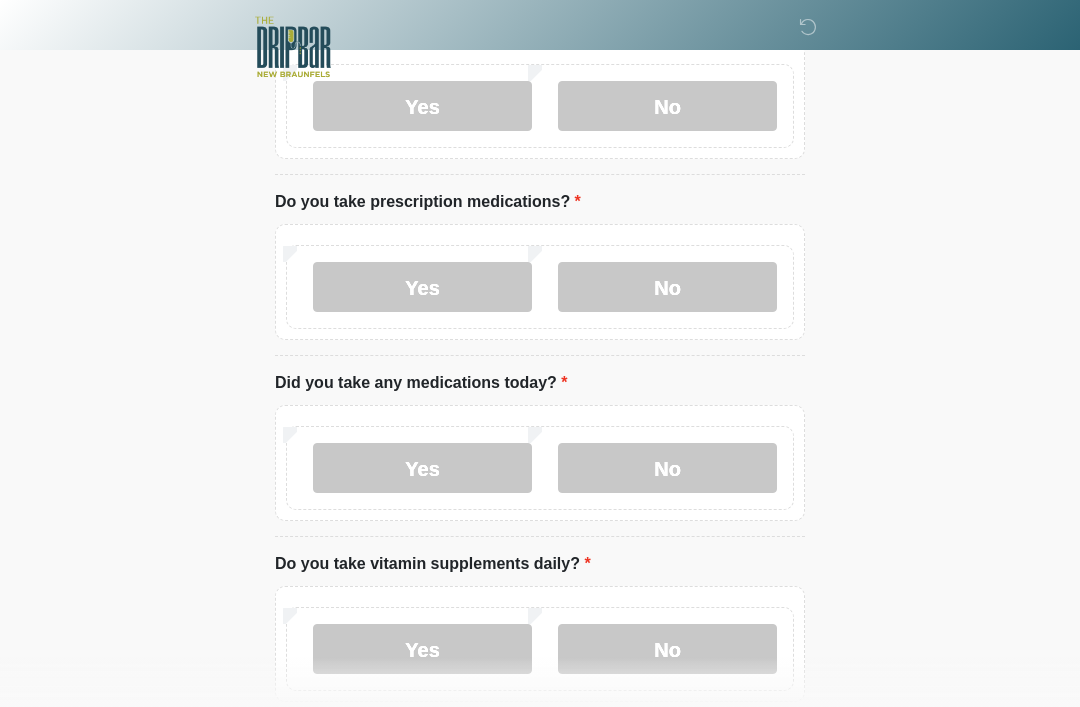 click on "Yes" at bounding box center (422, 468) 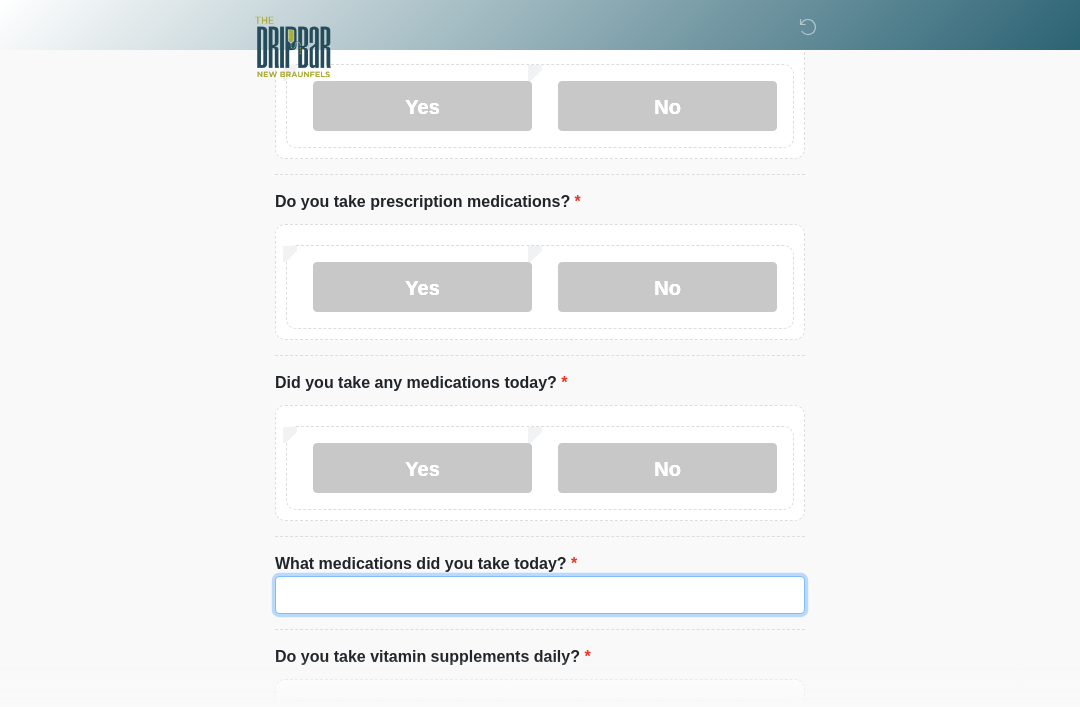 click on "What medications did you take today?" at bounding box center (540, 595) 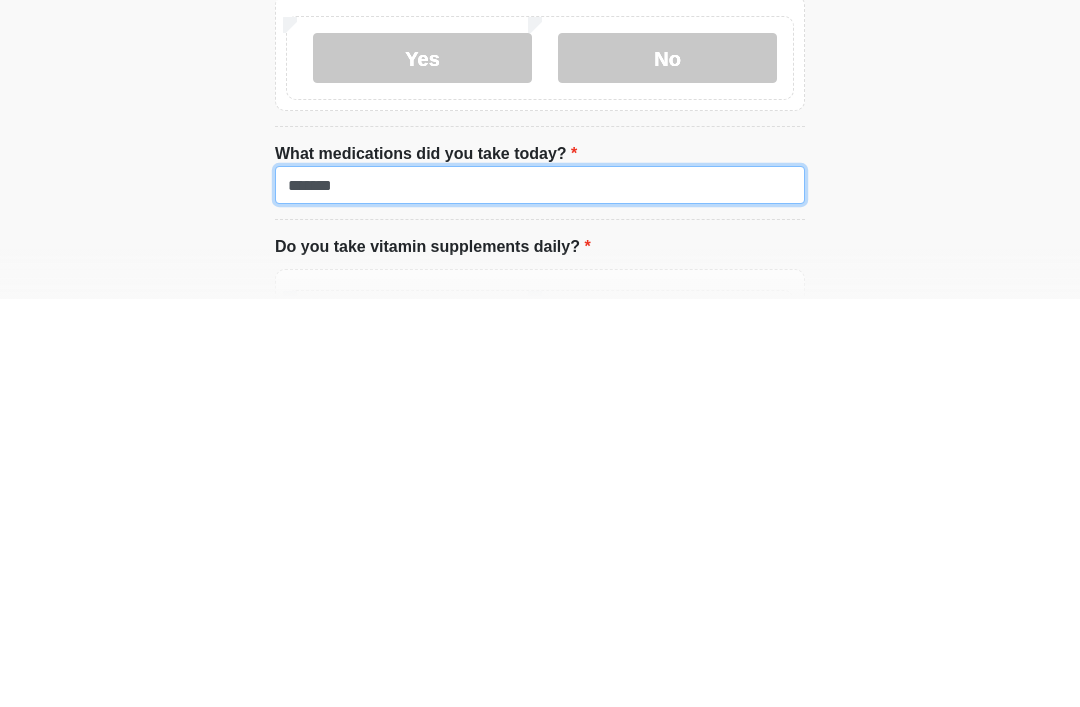click on "*******" at bounding box center [540, 593] 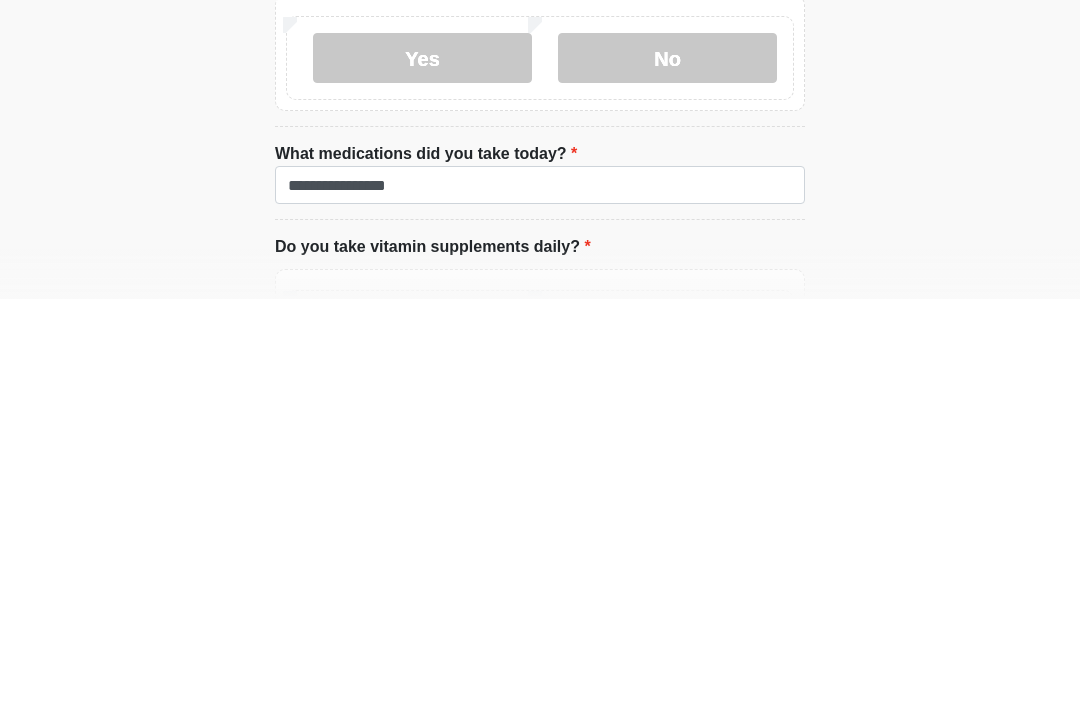 click on "**********" at bounding box center [540, 589] 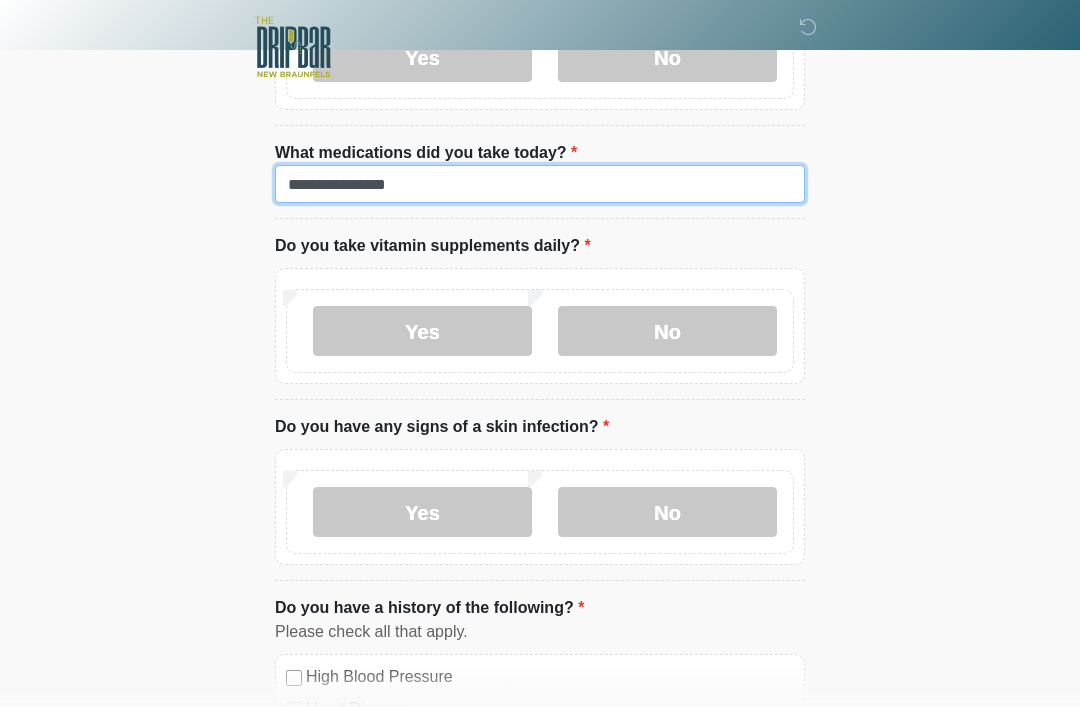 click on "**********" at bounding box center [540, 184] 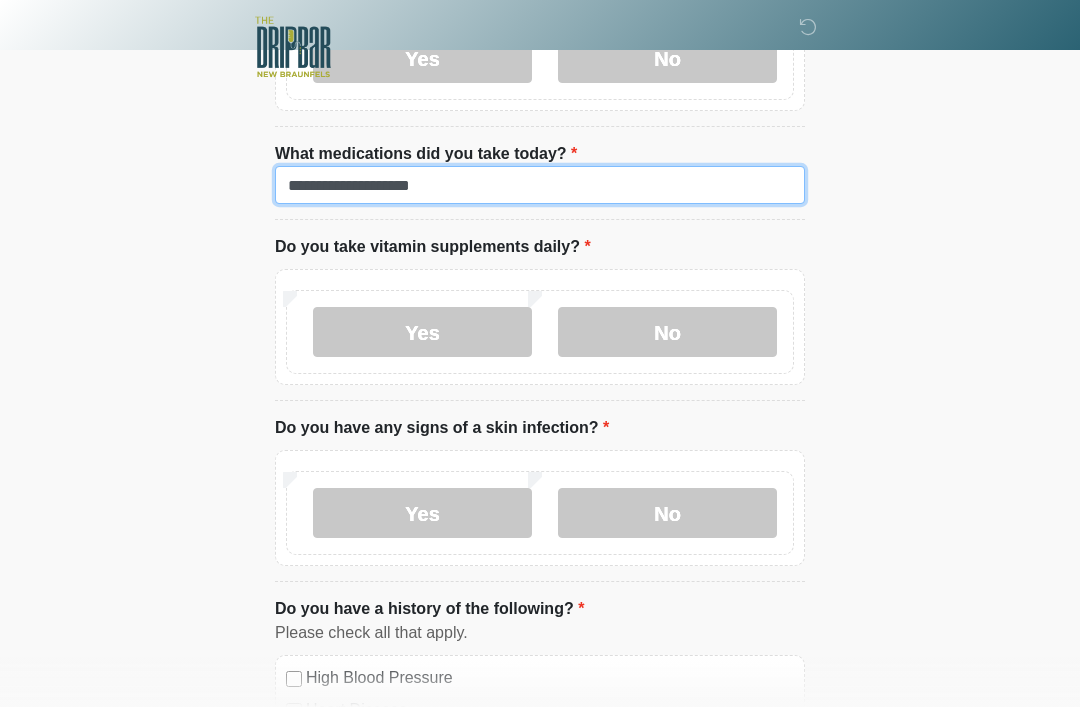 type on "**********" 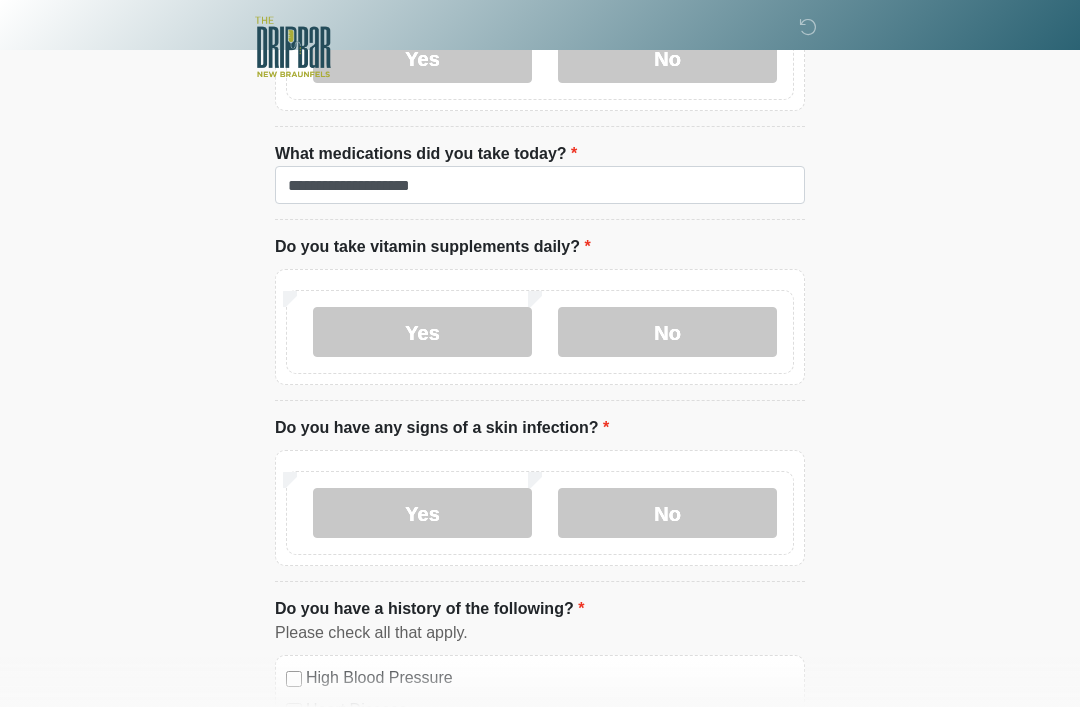 click on "‎ ‎
Medical History Questions
Please answer all questions with honesty and accuracy.
Please connect to Wi-Fi now   Provide us with your contact info  Answer some questions about your medical history  Complete a video call with one of our providers
This is the beginning of your  virtual Good Faith Exam .  ﻿﻿﻿﻿﻿﻿﻿﻿ This step is necessary to provide official medical clearance and documentation for your upcoming treatment(s).   ﻿﻿﻿﻿﻿﻿To begin, ﻿﻿﻿﻿﻿﻿ press the continue button below and answer all questions with honesty.
Continue
Please be sure your device is connected to a Wi-Fi Network for quicker service.  .
Continue" at bounding box center [540, -739] 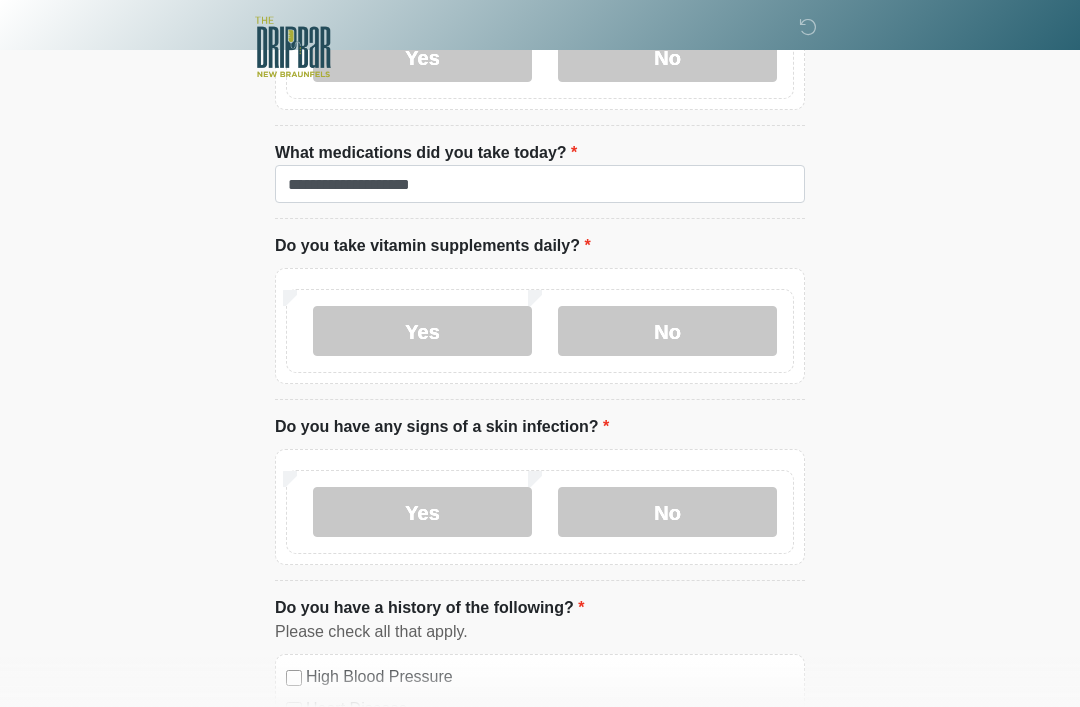 click on "No" at bounding box center (667, 331) 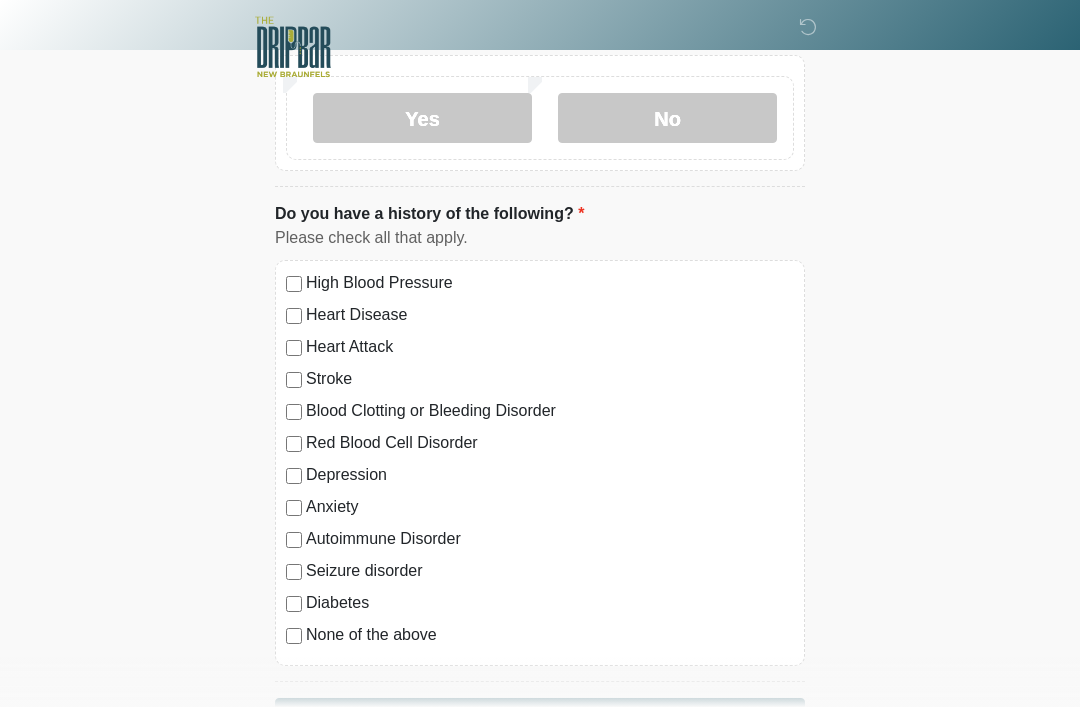 scroll, scrollTop: 1555, scrollLeft: 0, axis: vertical 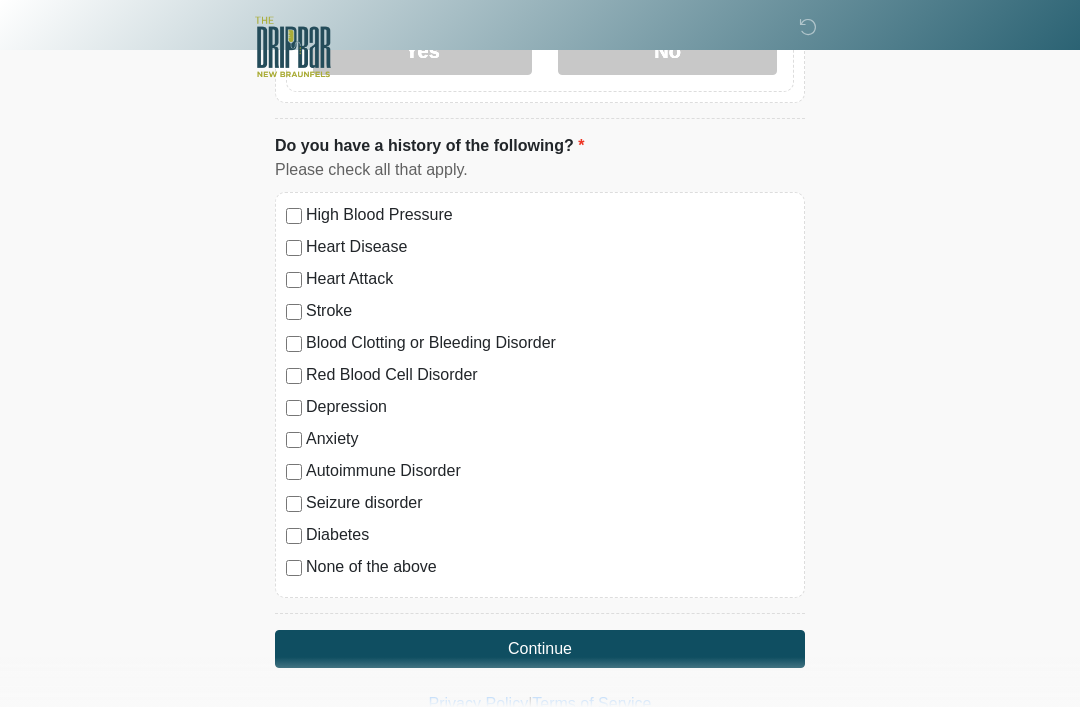 click on "Continue" at bounding box center (540, 649) 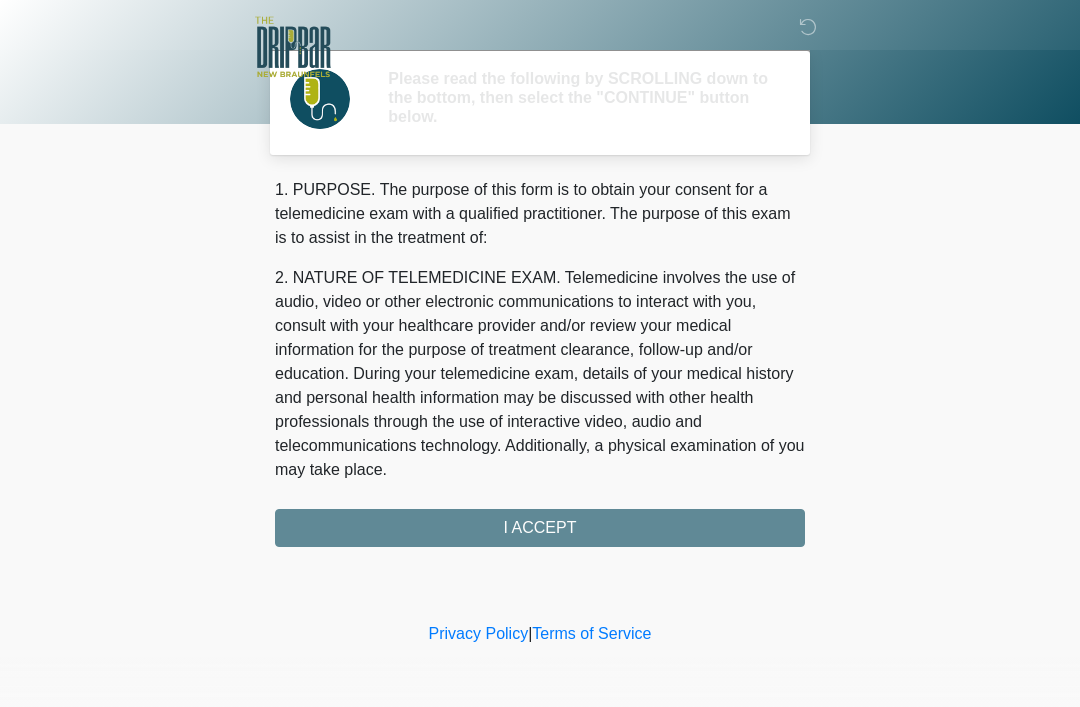 scroll, scrollTop: 0, scrollLeft: 0, axis: both 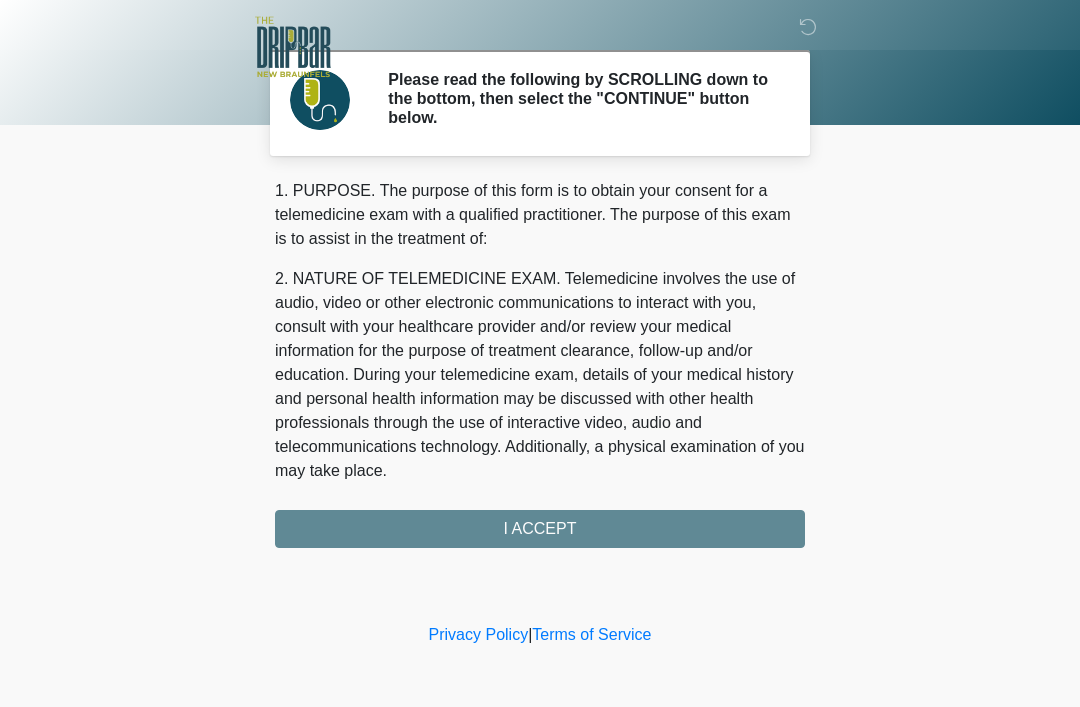 click on "1. PURPOSE. The purpose of this form is to obtain your consent for a telemedicine exam with a qualified practitioner. The purpose of this exam is to assist in the treatment of:  2. NATURE OF TELEMEDICINE EXAM. Telemedicine involves the use of audio, video or other electronic communications to interact with you, consult with your healthcare provider and/or review your medical information for the purpose of treatment clearance, follow-up and/or education. During your telemedicine exam, details of your medical history and personal health information may be discussed with other health professionals through the use of interactive video, audio and telecommunications technology. Additionally, a physical examination of you may take place. 4. HEALTHCARE INSTITUTION. The DRIPBaR - New Braunfels has medical and non-medical technical personnel who may participate in the telemedicine exam to aid in the audio/video link with the qualified practitioner.
I ACCEPT" at bounding box center (540, 363) 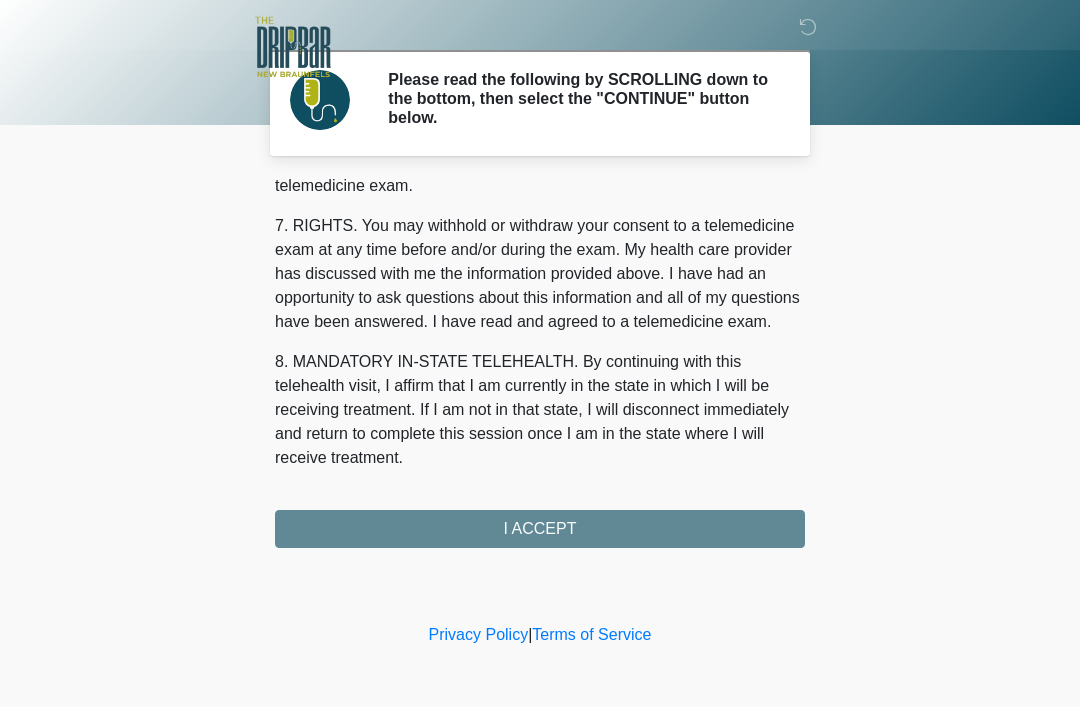 scroll, scrollTop: 877, scrollLeft: 0, axis: vertical 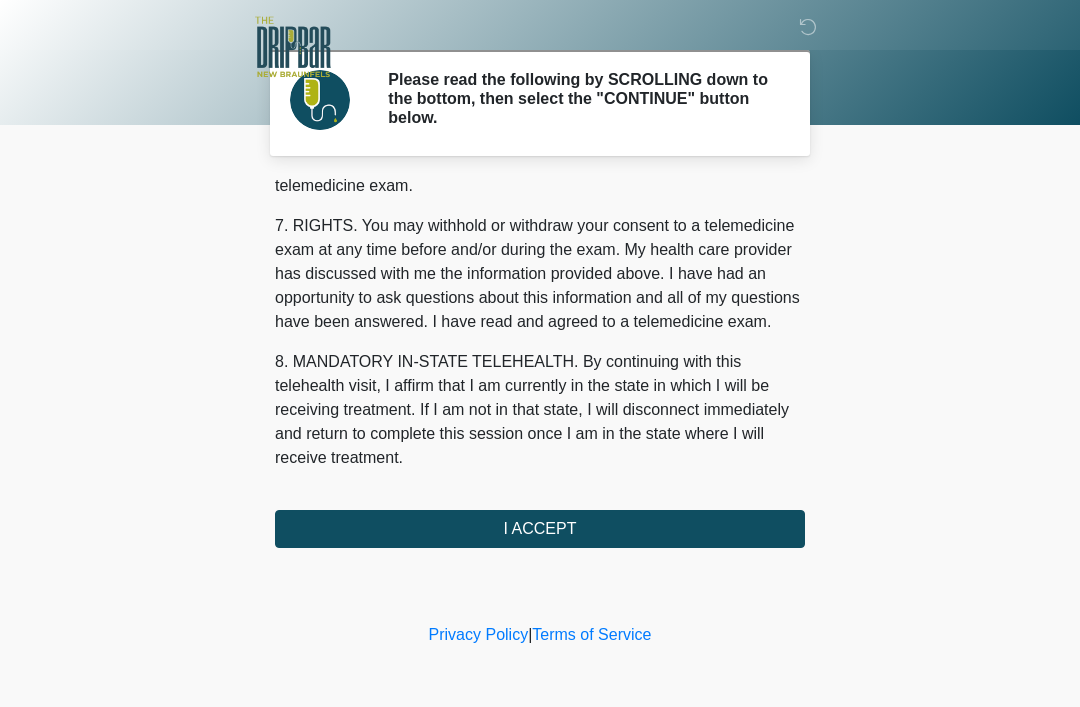click on "I ACCEPT" at bounding box center [540, 529] 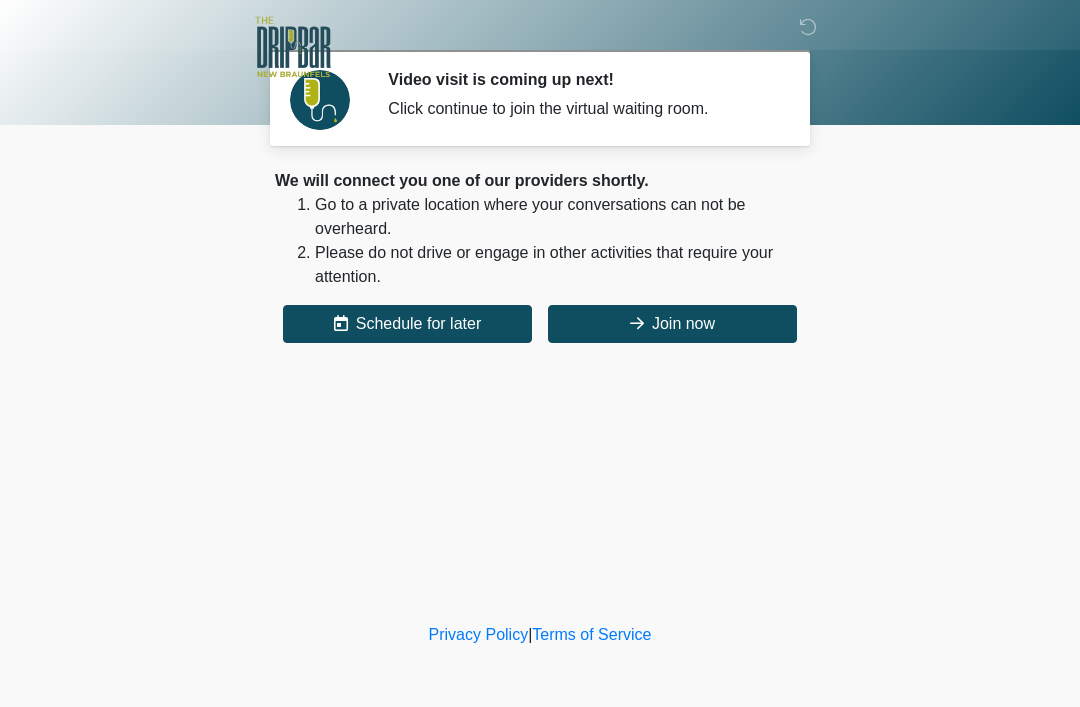 click on "Join now" at bounding box center [672, 324] 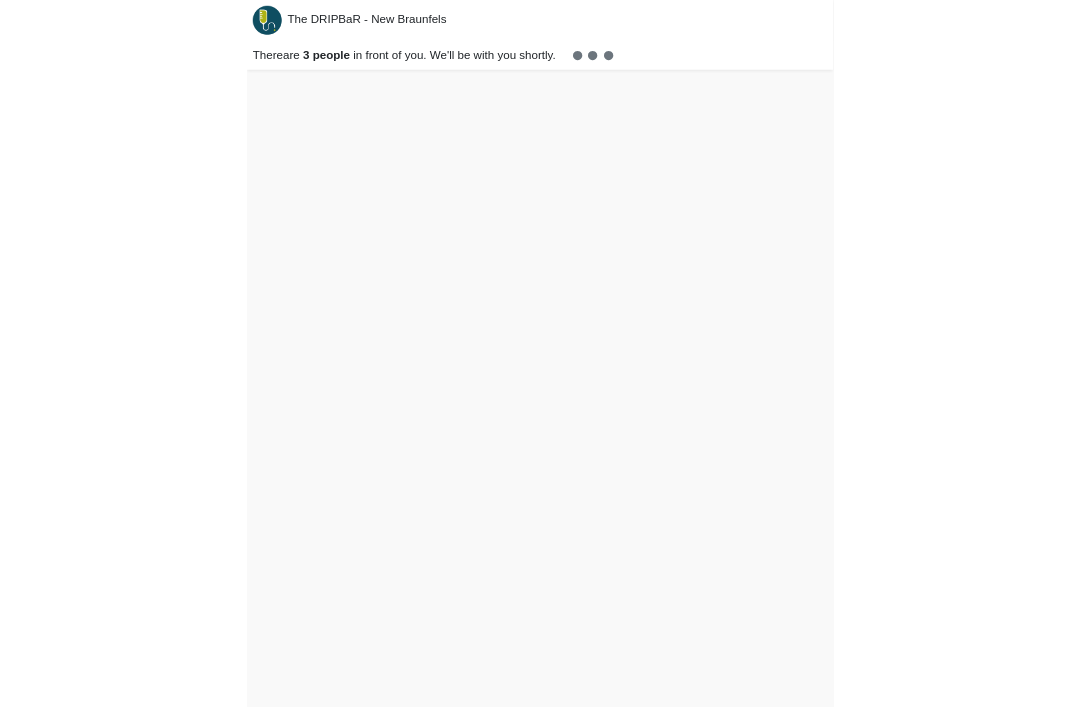 scroll, scrollTop: 6, scrollLeft: 0, axis: vertical 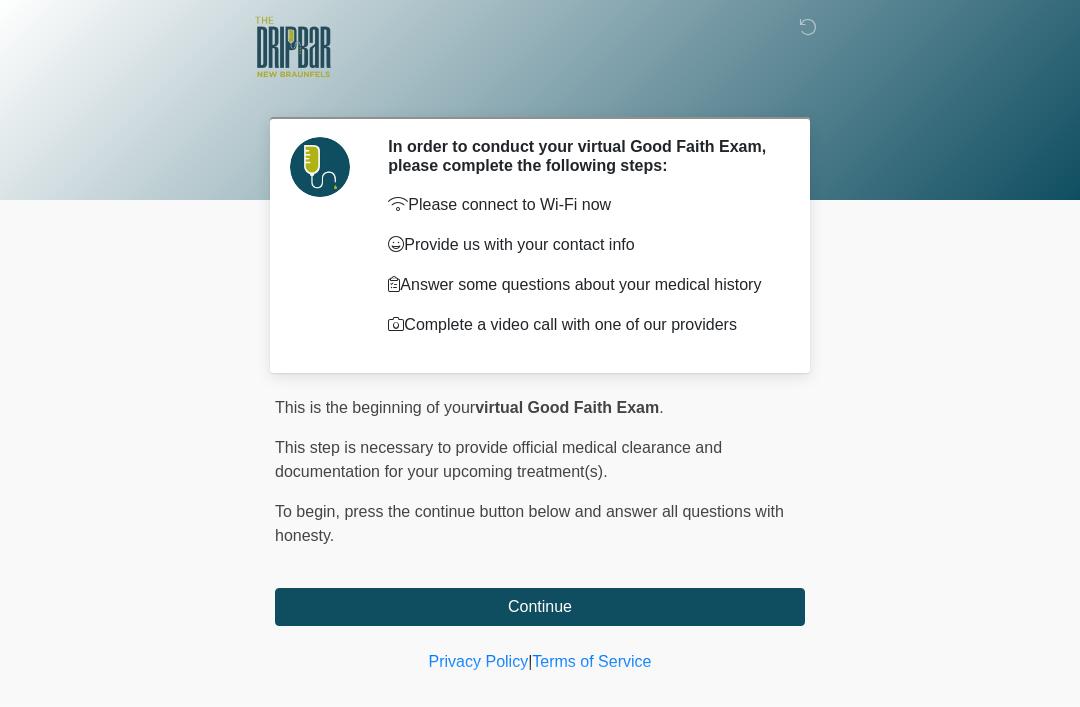 click on "Continue" at bounding box center (540, 607) 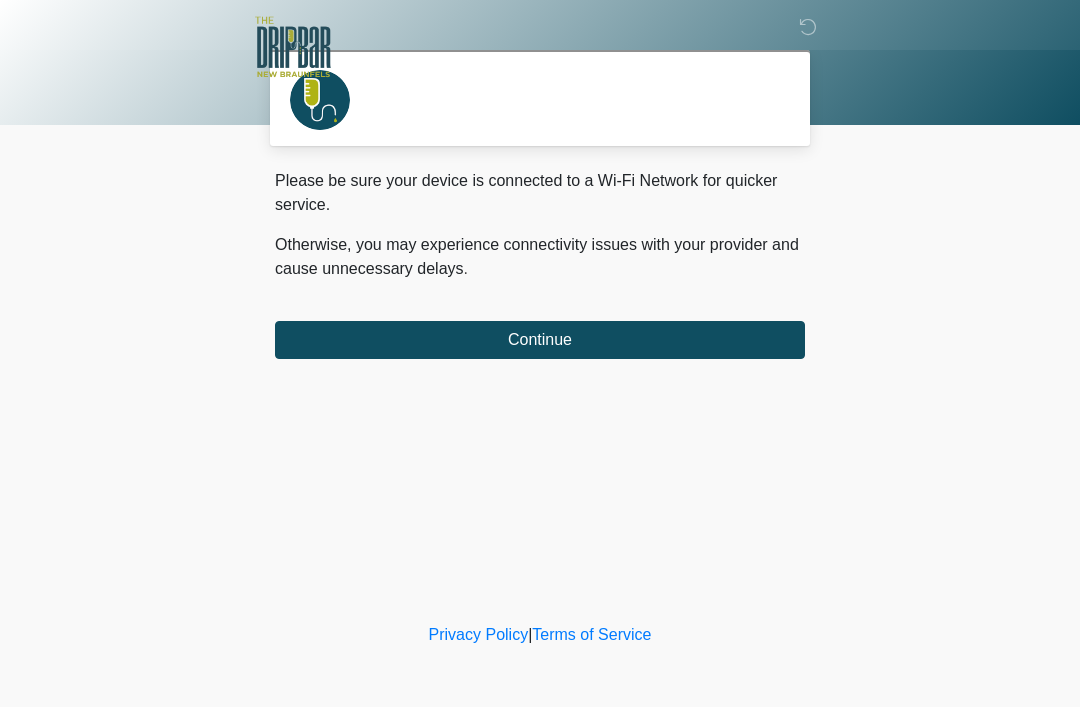 click on "Continue" at bounding box center [540, 340] 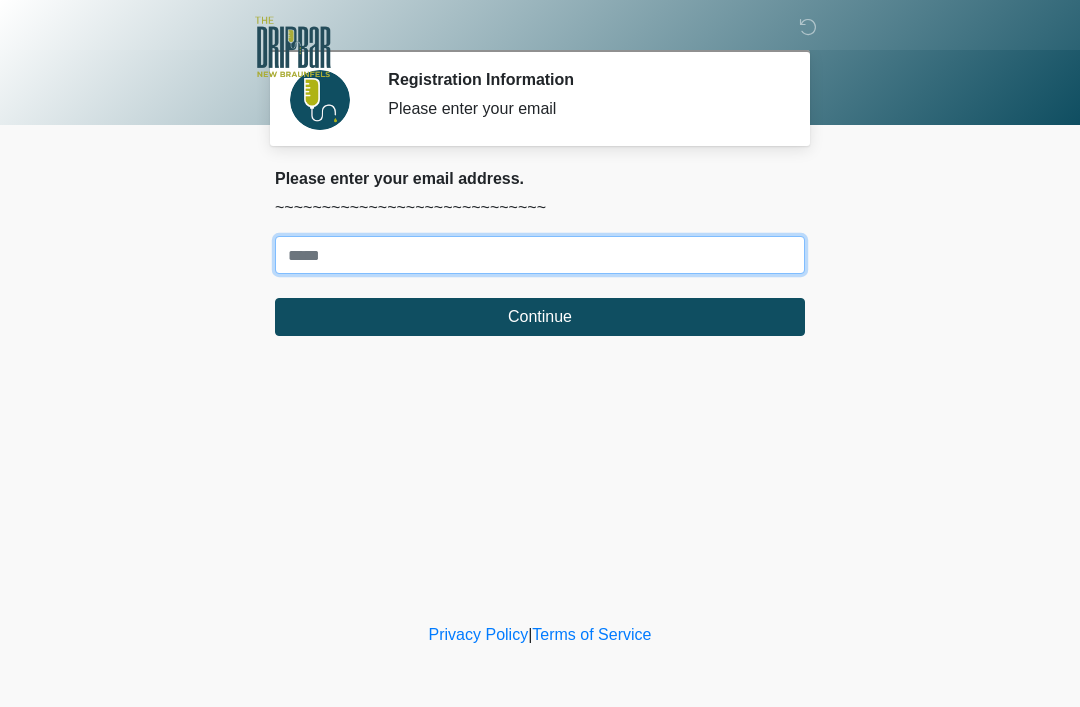 click on "Where should we email your treatment plan?" at bounding box center [540, 255] 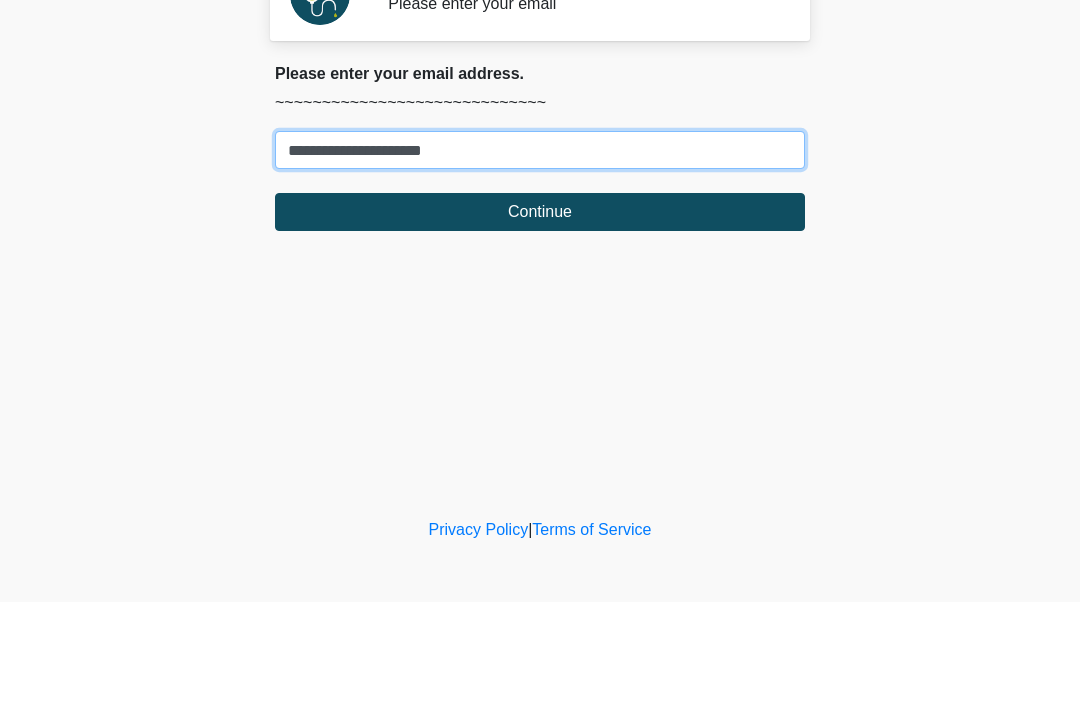 type on "**********" 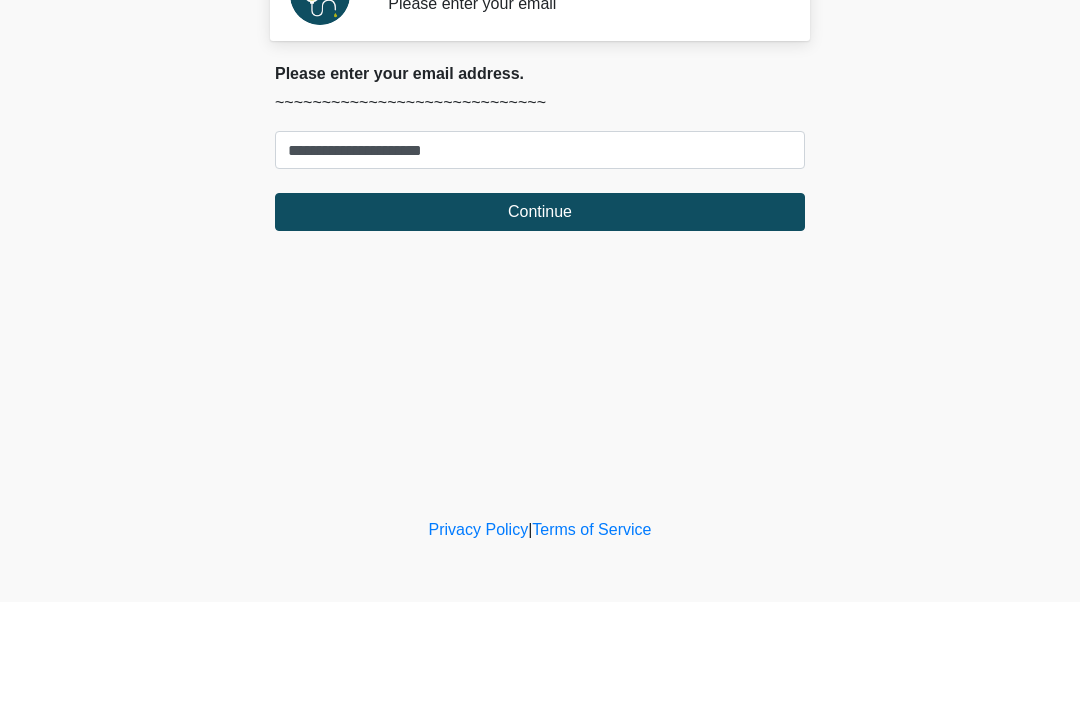 click on "Continue" at bounding box center [540, 317] 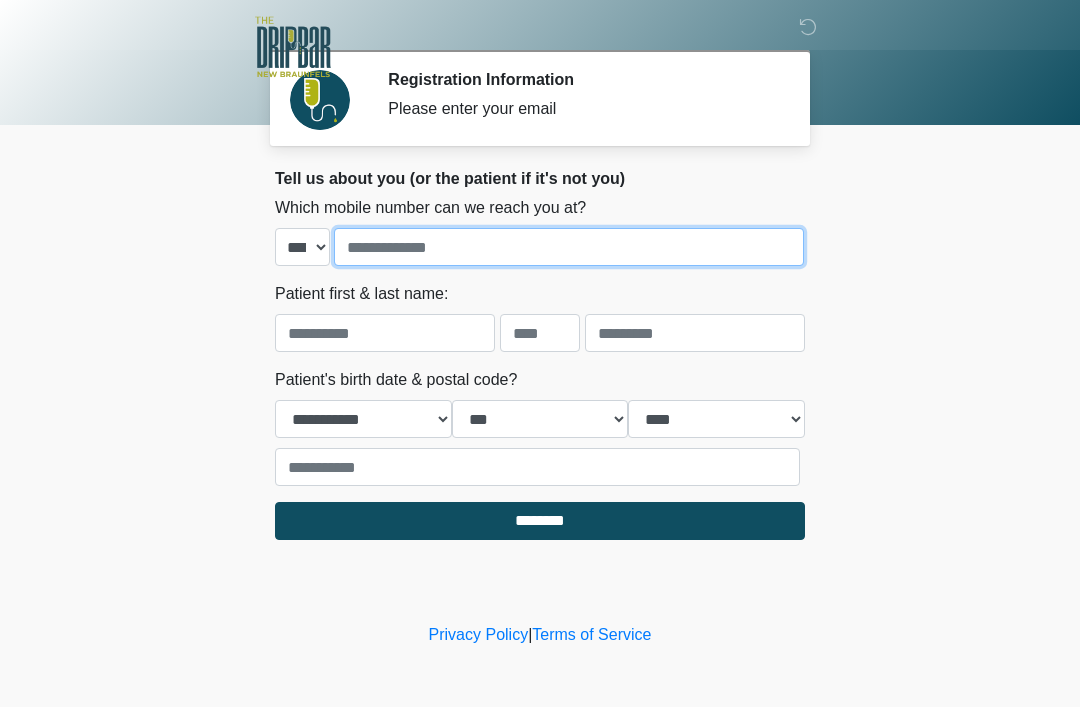click at bounding box center (569, 247) 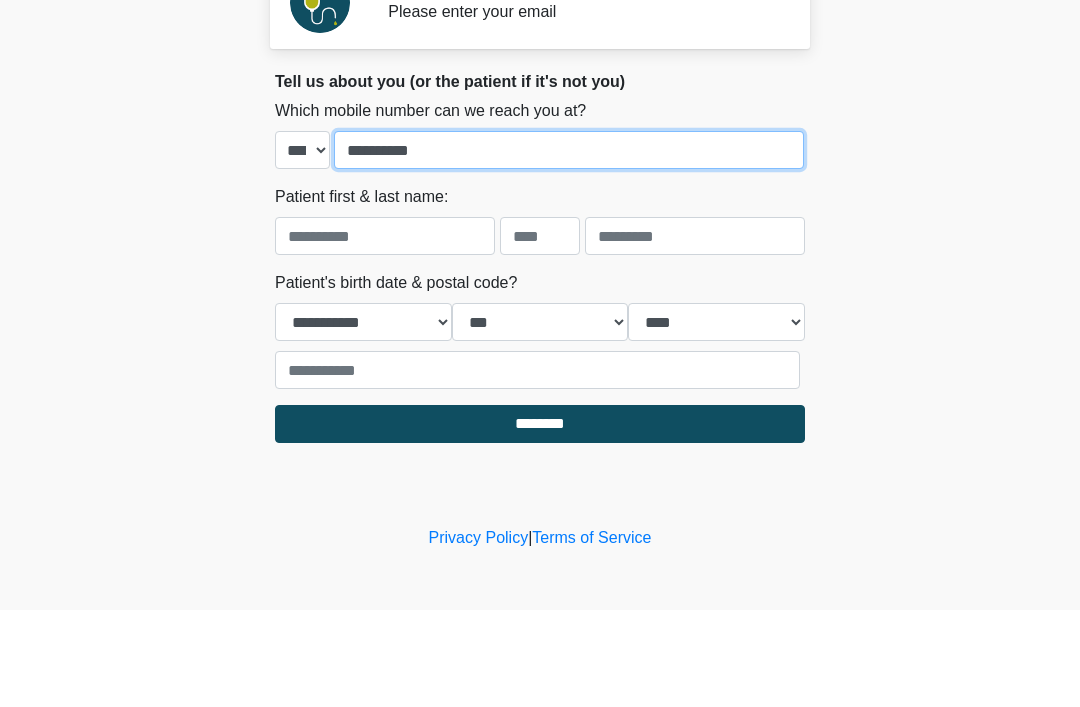 type on "**********" 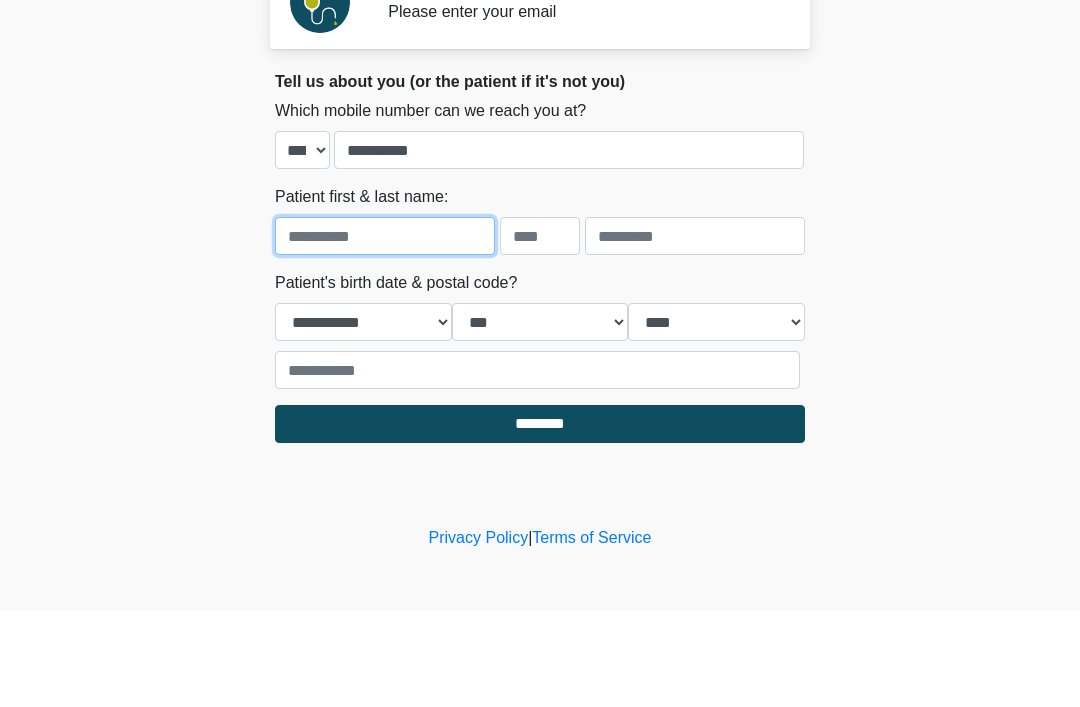 click at bounding box center (385, 333) 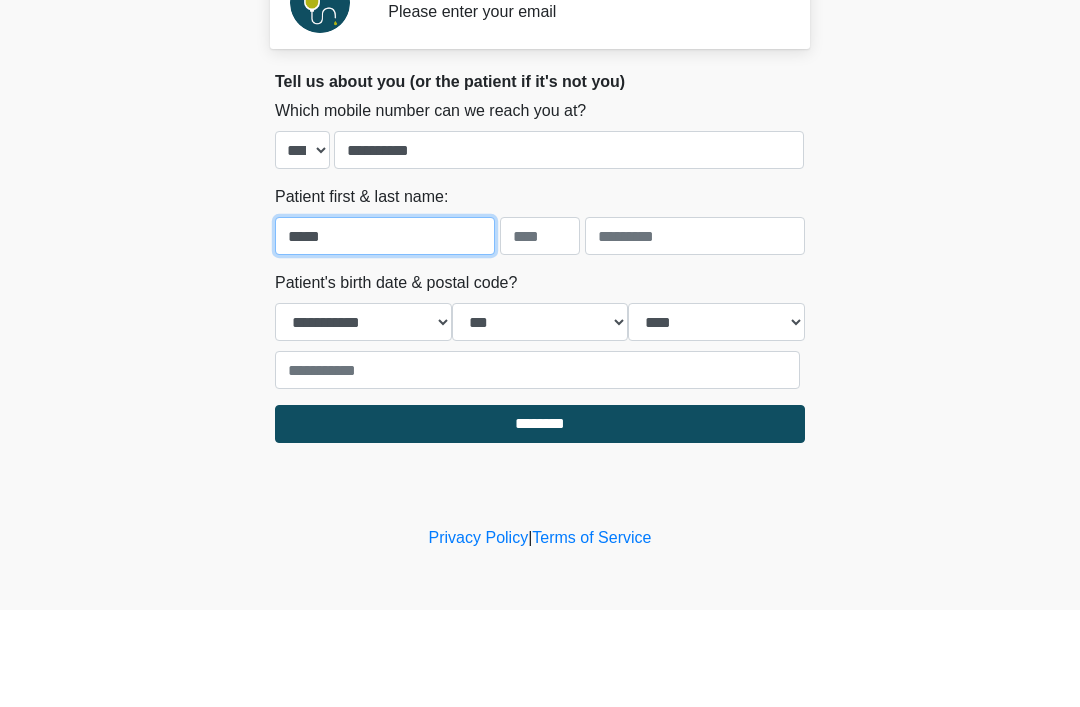 type on "*****" 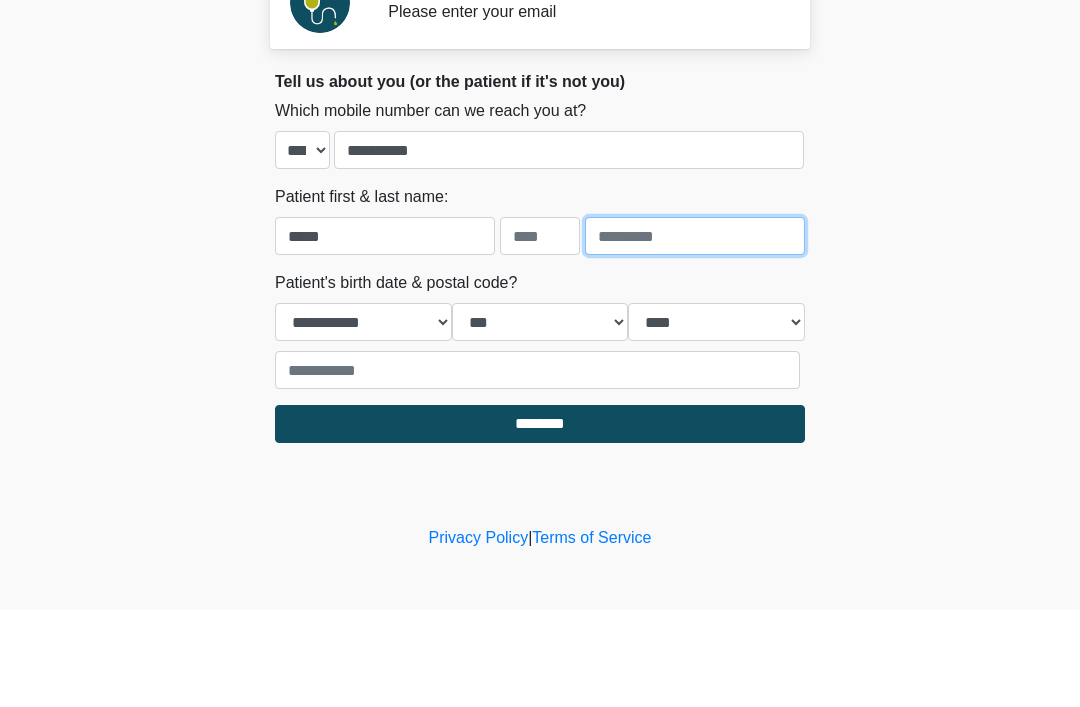 click at bounding box center (695, 333) 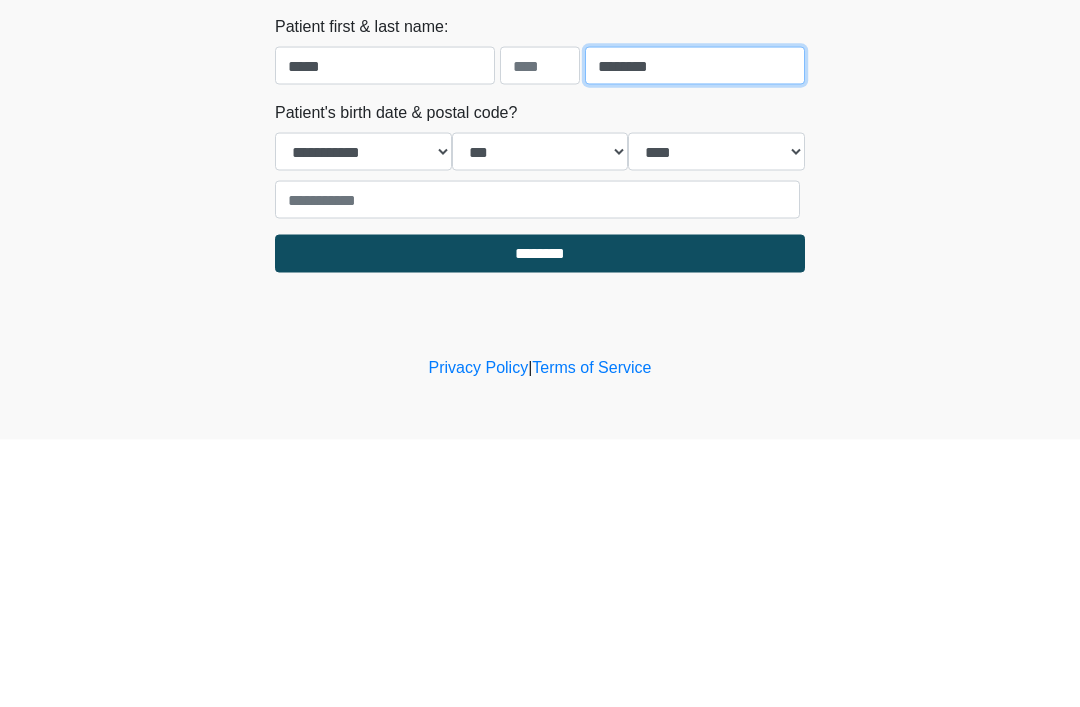 type on "********" 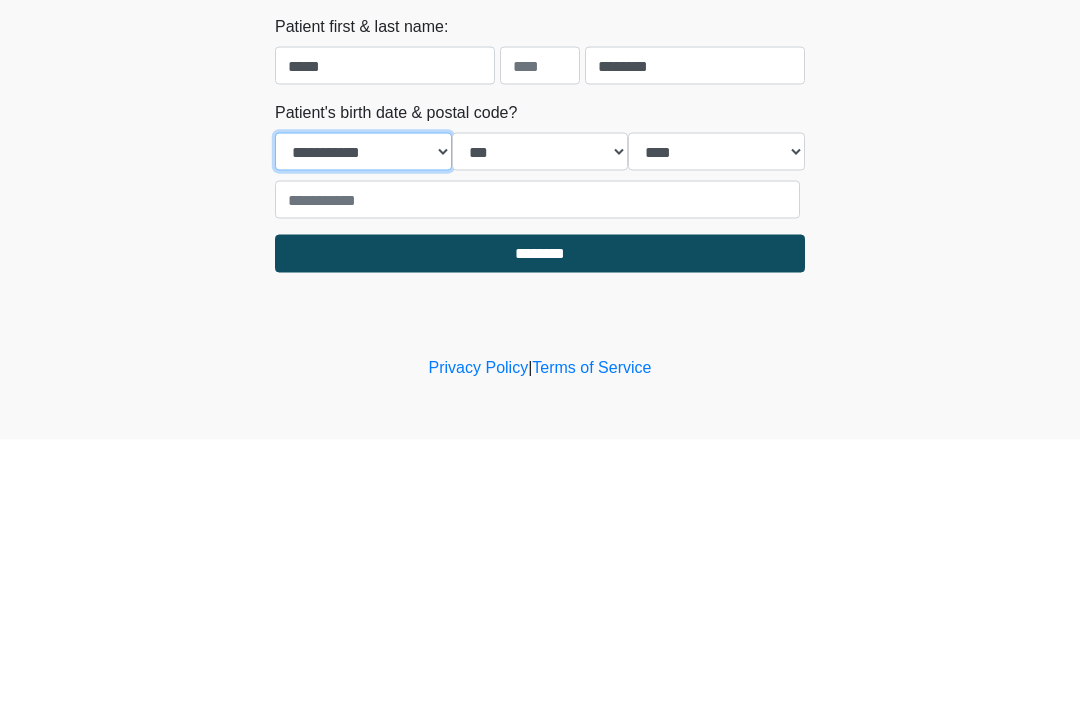 click on "**********" at bounding box center (363, 419) 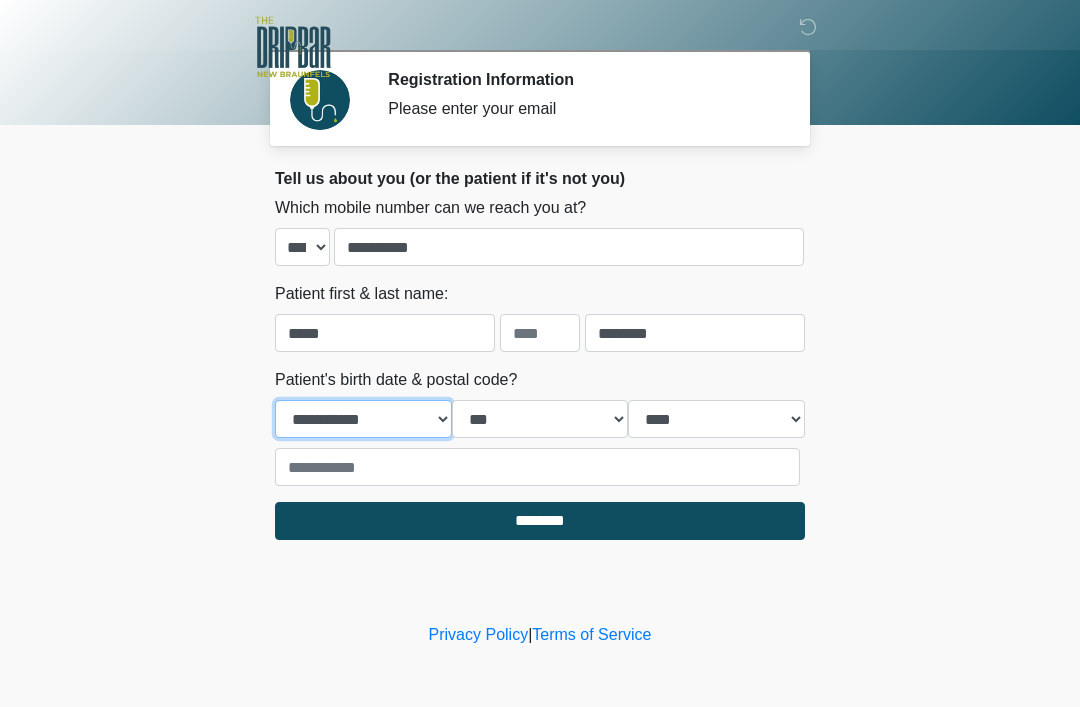 select on "**" 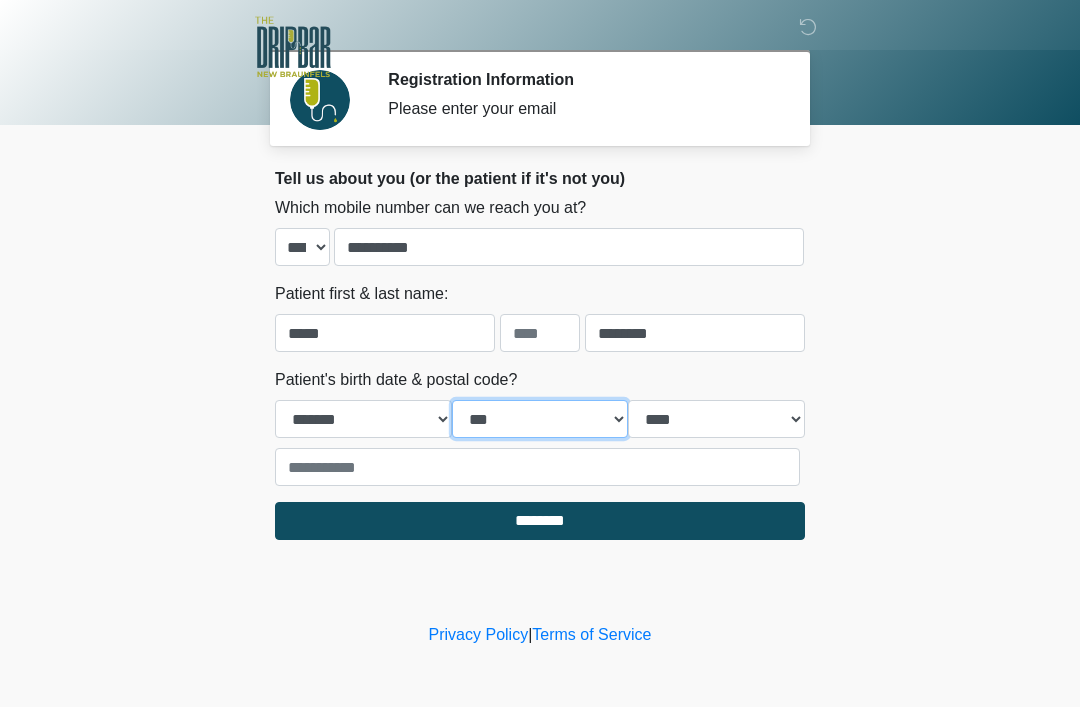 click on "***
*
*
*
*
*
*
*
*
*
**
**
**
**
**
**
**
**
**
**
**
**
**
**
**
**
**
**
**
**
**
**" at bounding box center (540, 419) 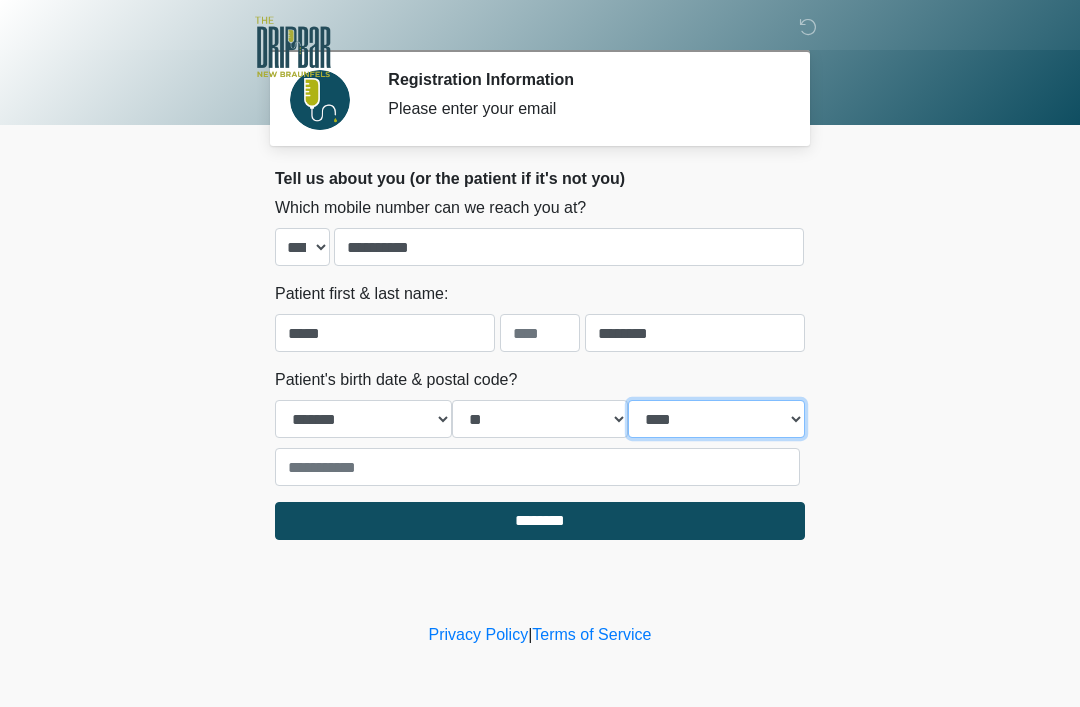 click on "****
****
****
****
****
****
****
****
****
****
****
****
****
****
****
****
****
****
****
****
****
****
****
****
****
****
****
****
****
****
****
****
****
****
****
****
****
****
****
****
****
****
****
****
****
****
****
****
****
****
****
****
****
****
****
****
****
****
****
****
****
****
****
****
****
****
****
****
****
****
****
****
****
****
****
****
****
****
****
****
****
****
****
****
****
****
****
****
****
****
****
****
****
****
****
****
****
****
****
****
****
****" at bounding box center [716, 419] 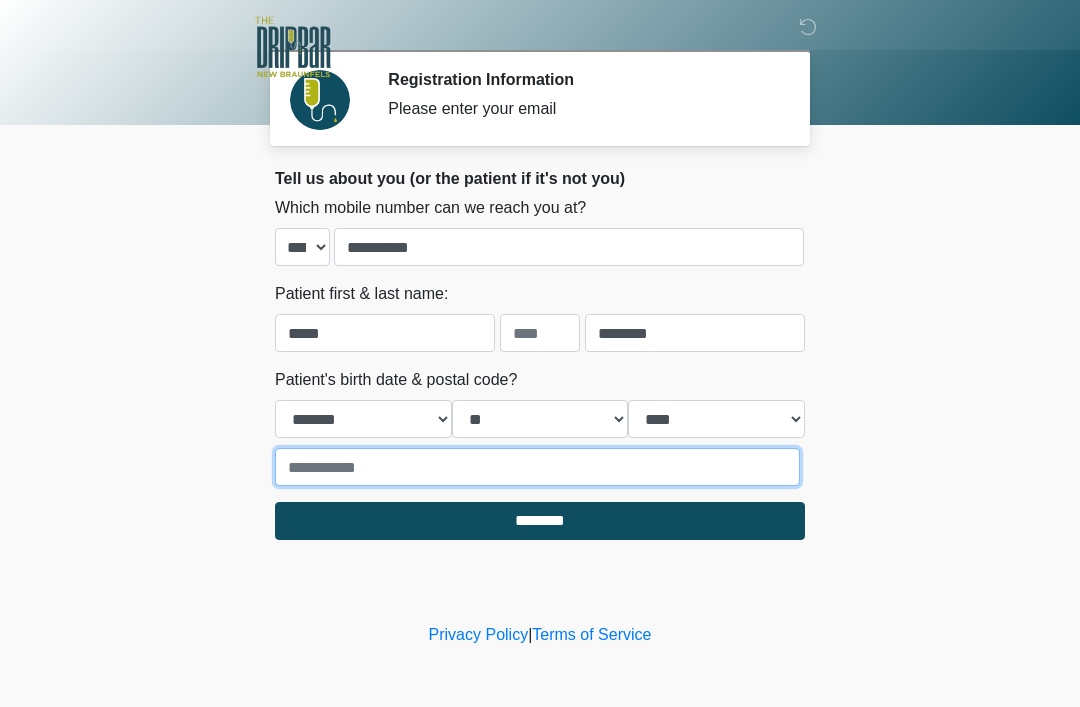 click at bounding box center [537, 467] 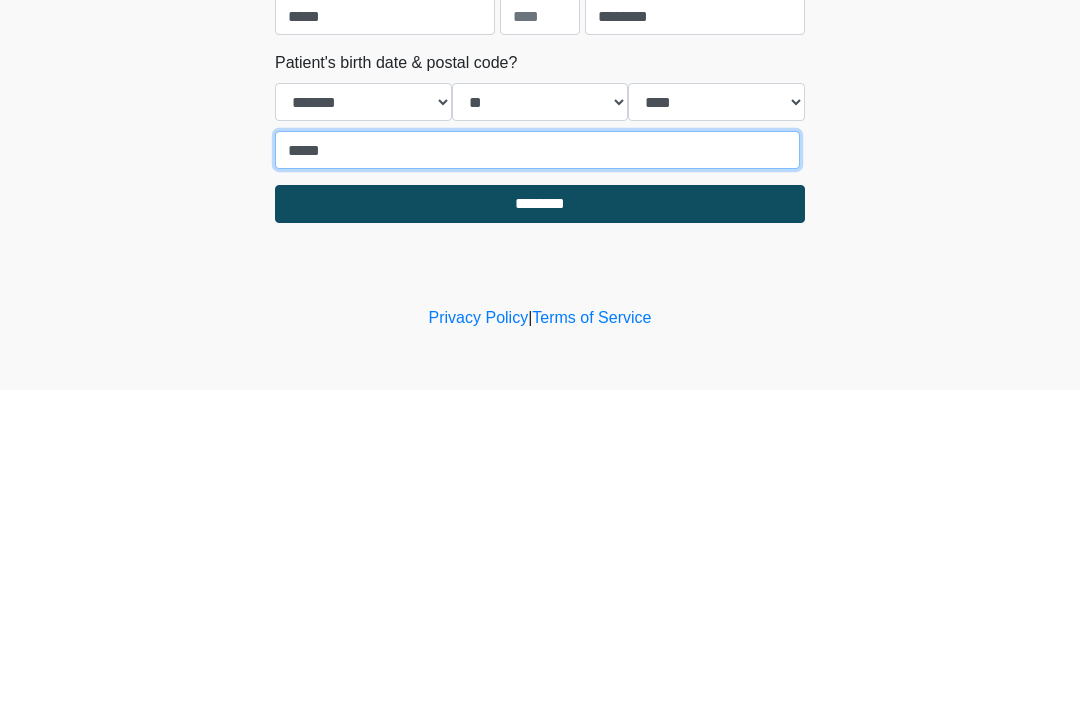 type on "*****" 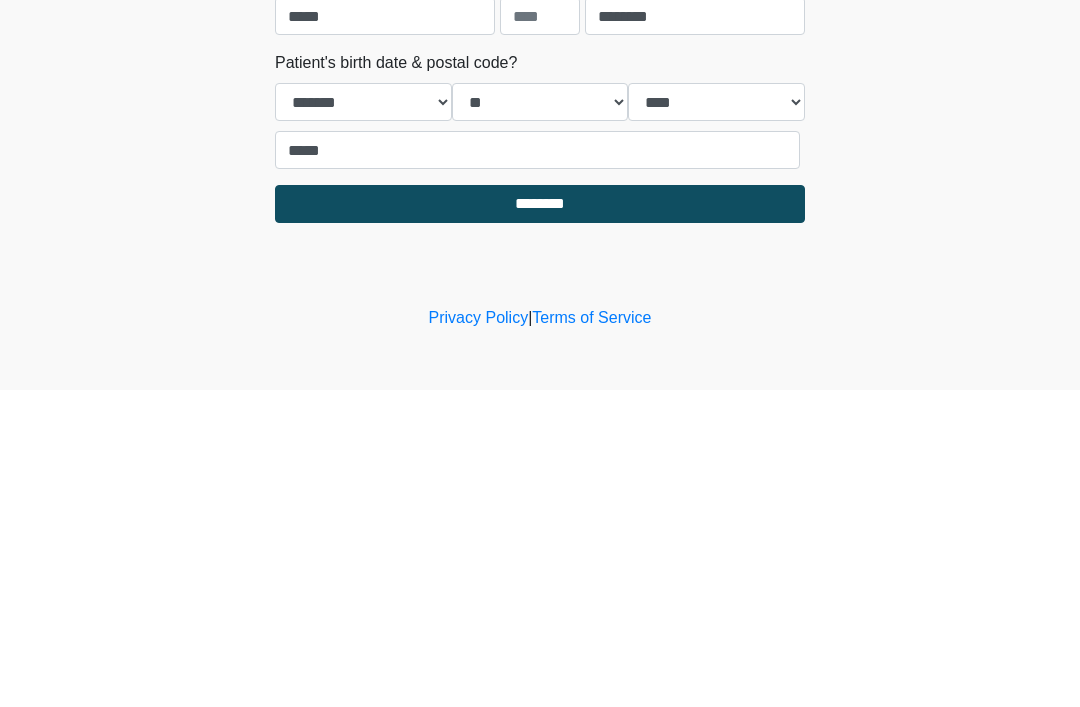 click on "********" at bounding box center [540, 521] 